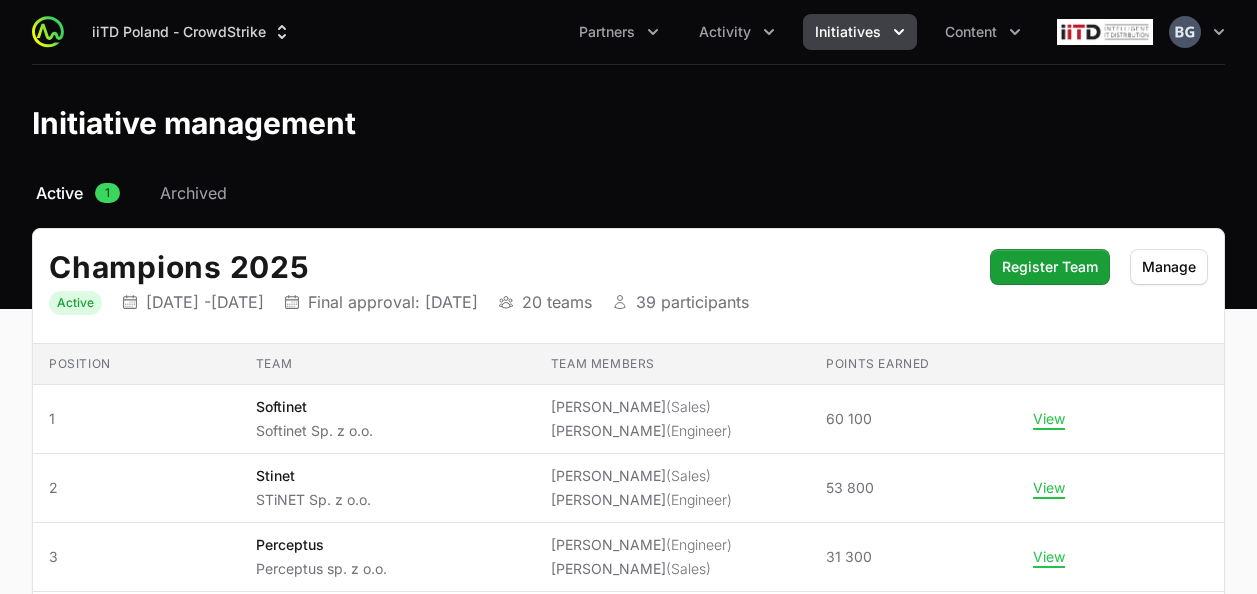 scroll, scrollTop: 0, scrollLeft: 0, axis: both 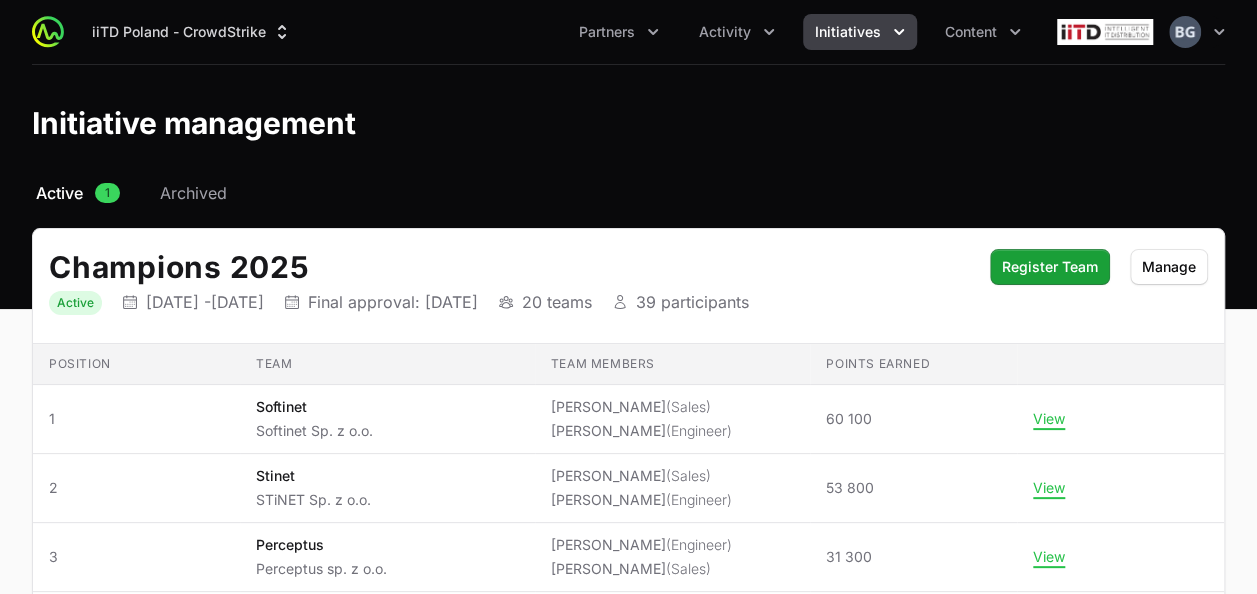 click 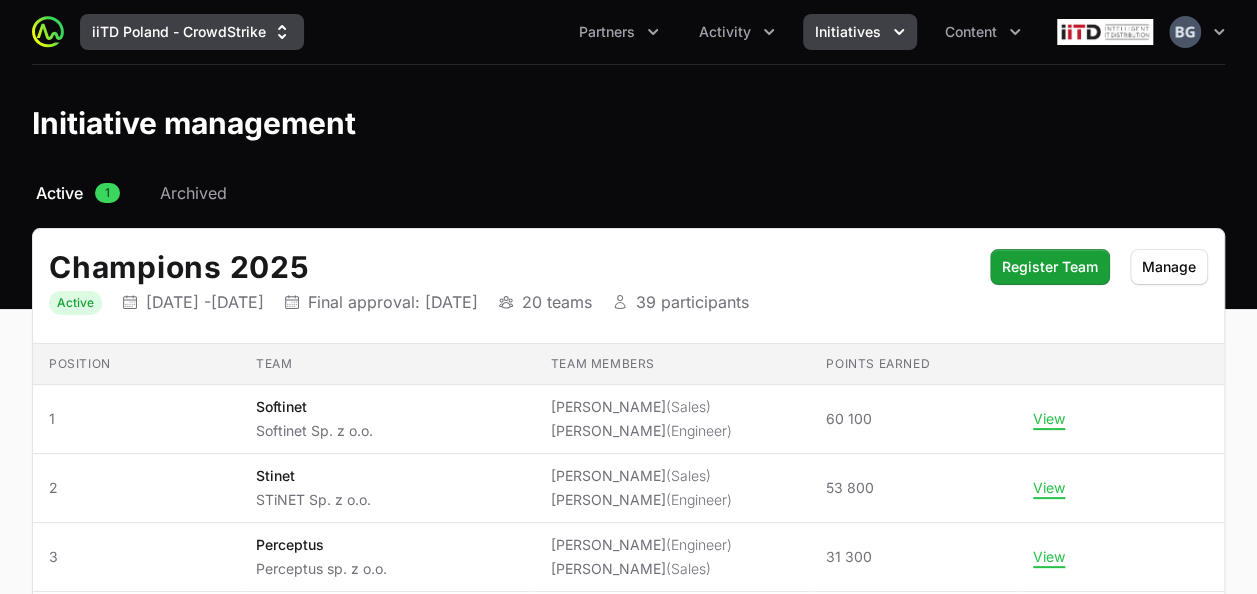click on "iiTD Poland - CrowdStrike" 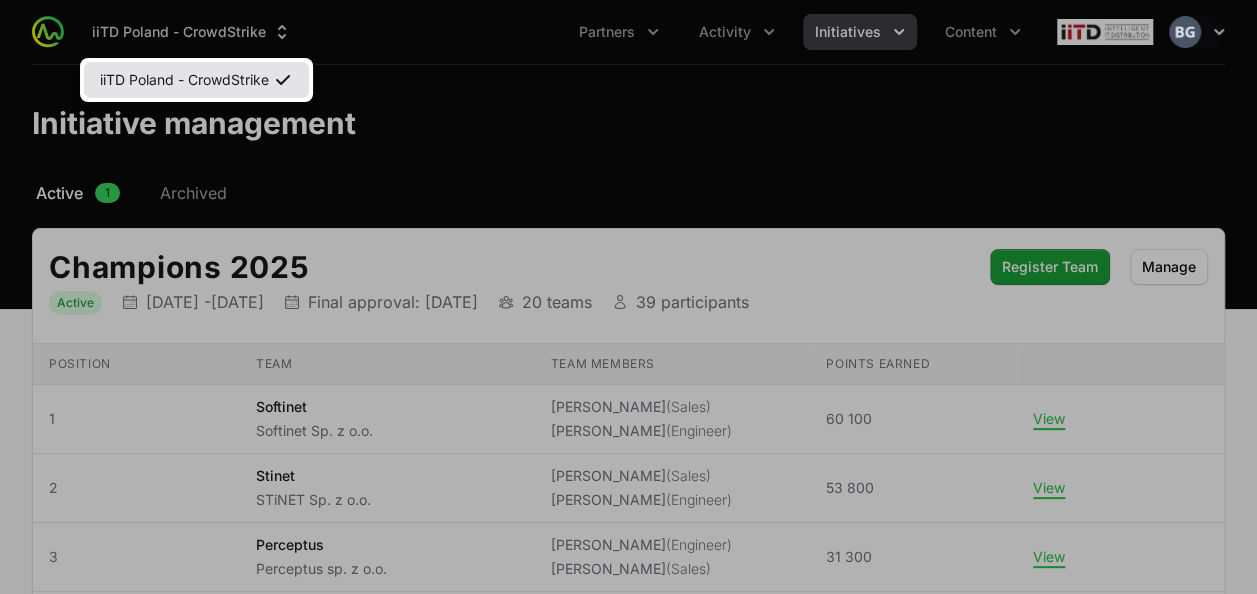click on "iiTD Poland - CrowdStrike" 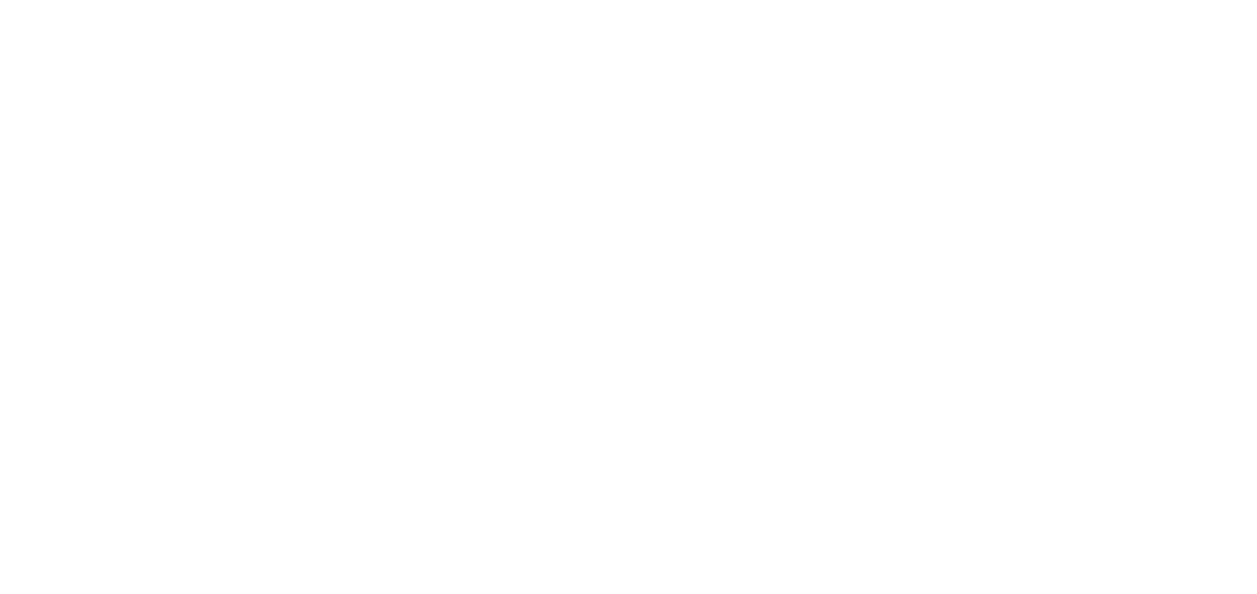 scroll, scrollTop: 0, scrollLeft: 0, axis: both 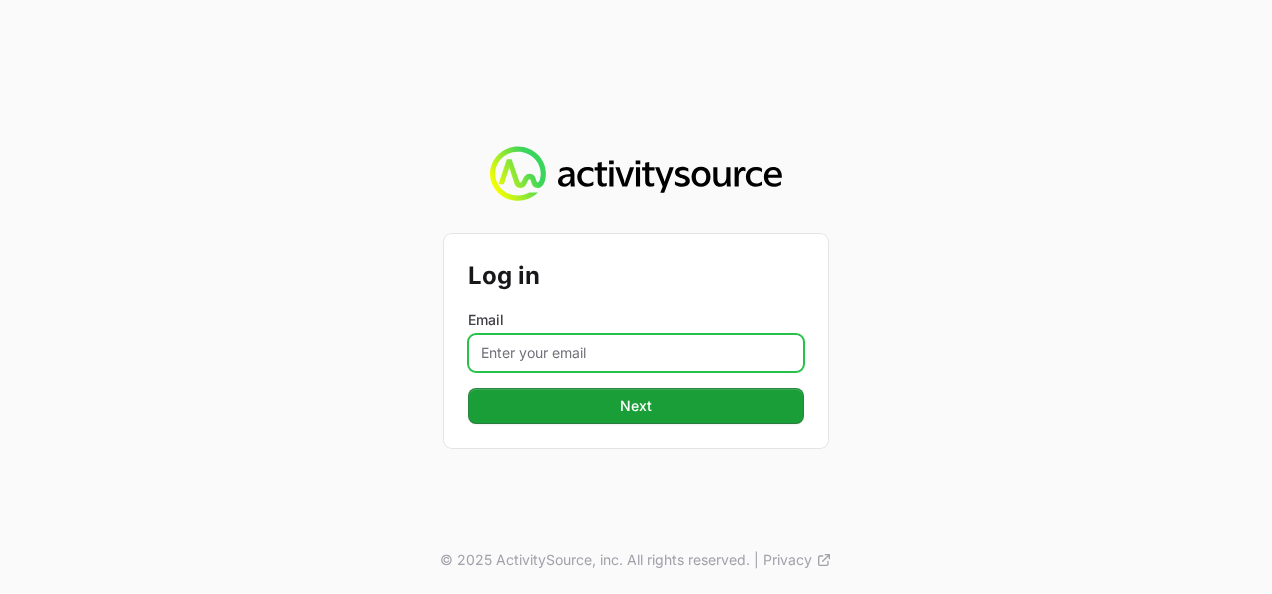 click on "Email" 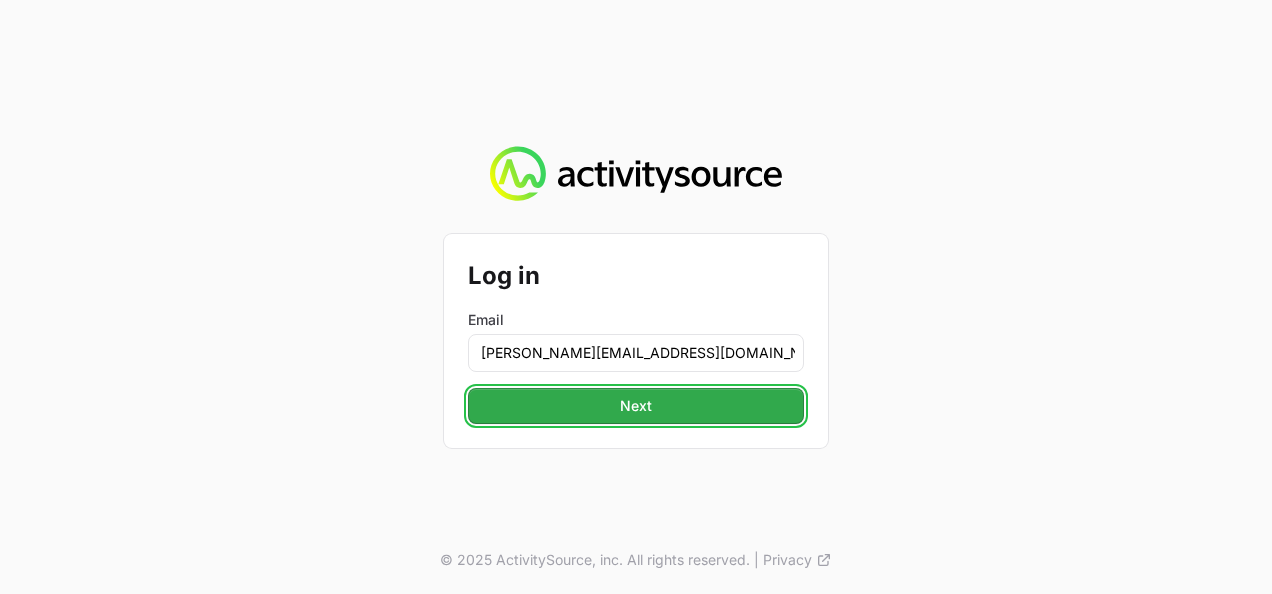 click on "Next" 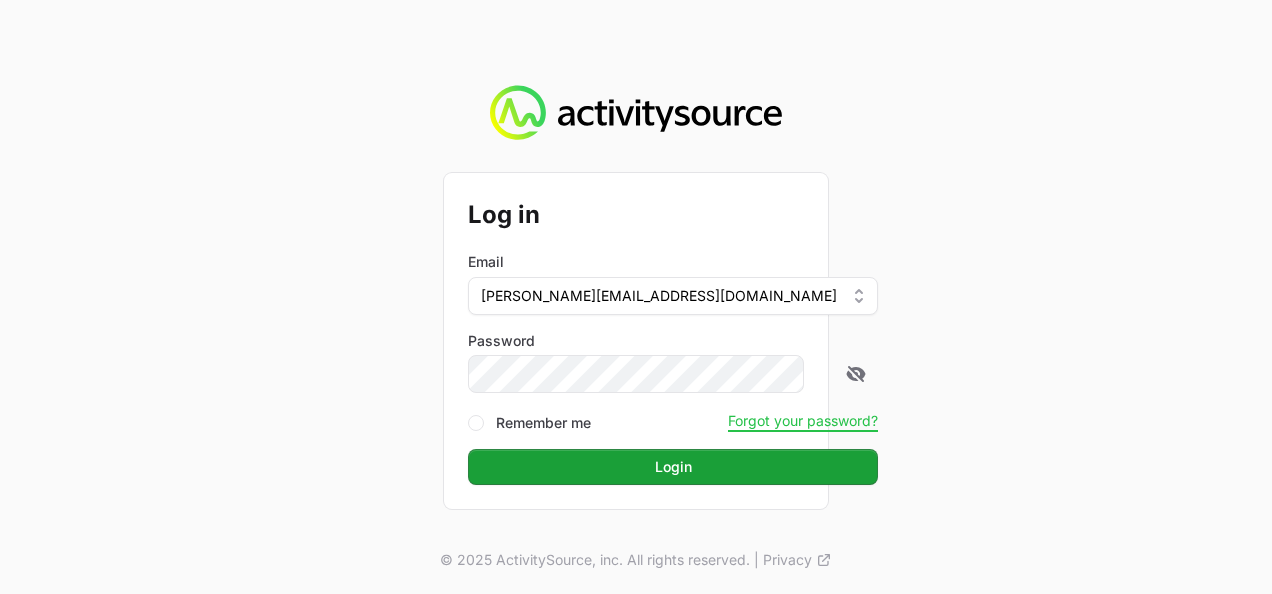 click on "Login" 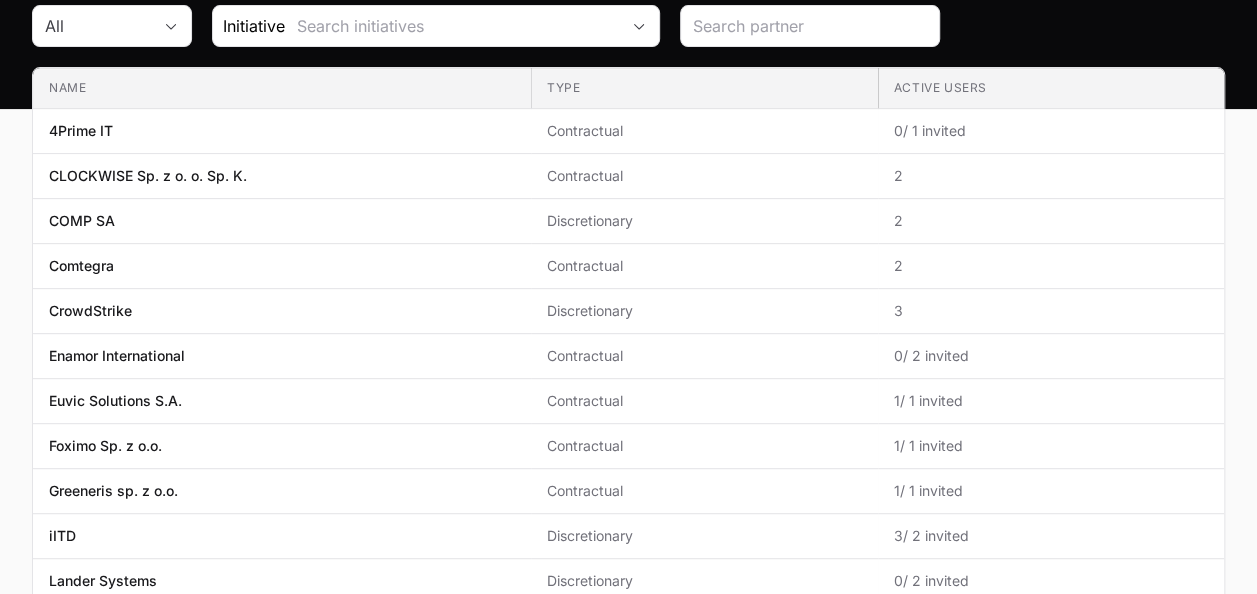 scroll, scrollTop: 0, scrollLeft: 0, axis: both 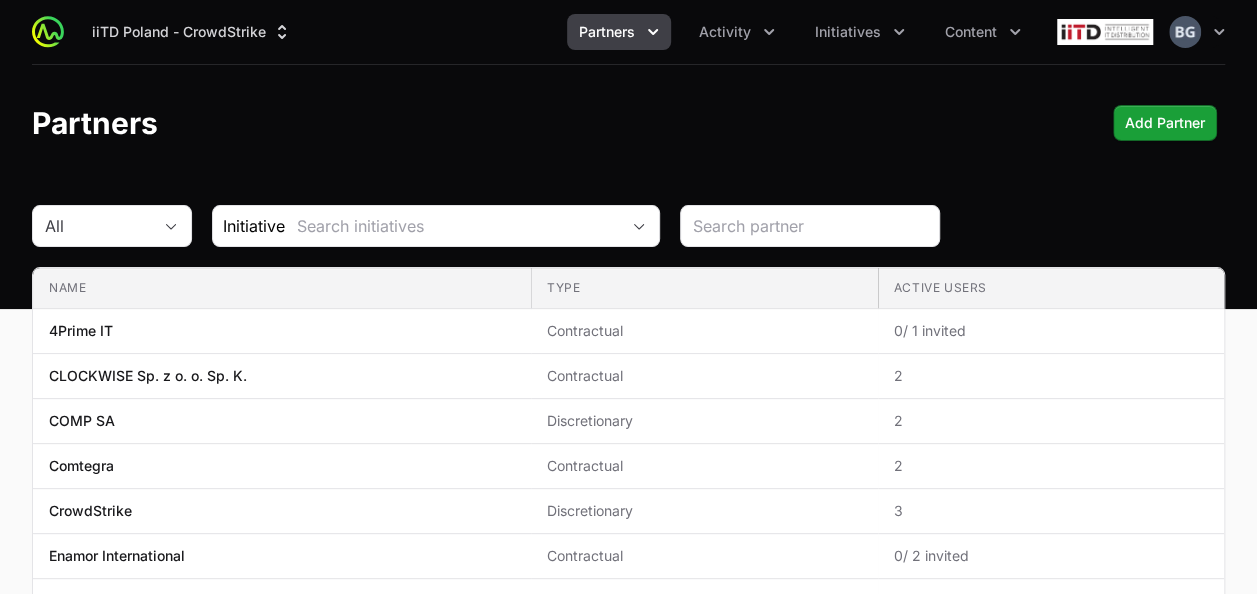 click on "Partners" 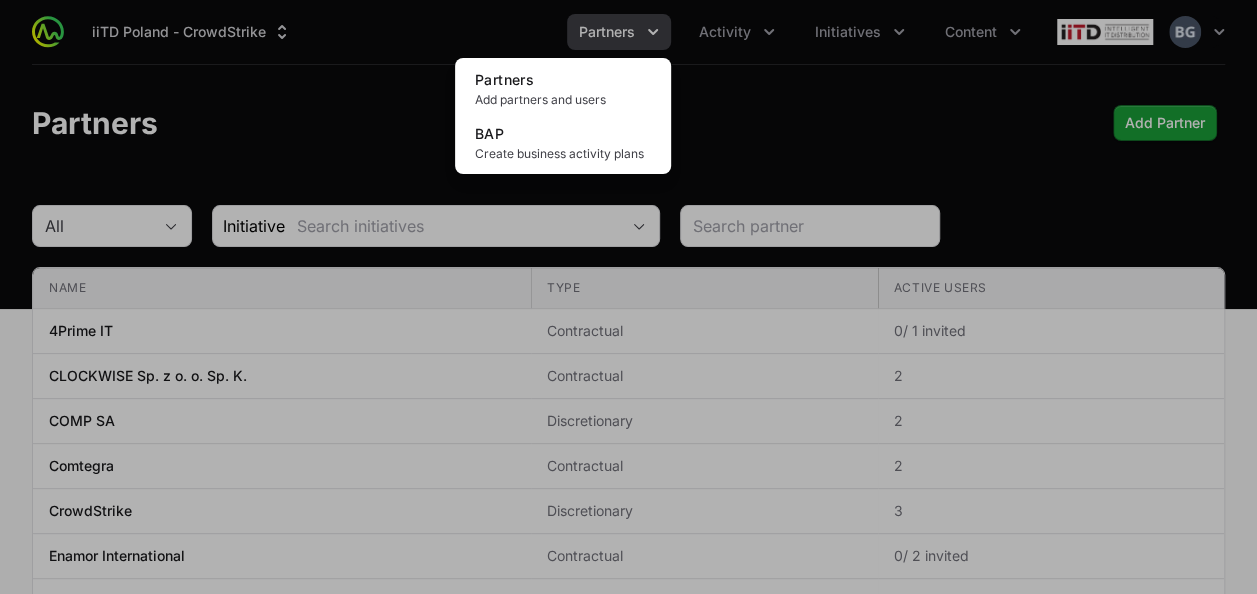click 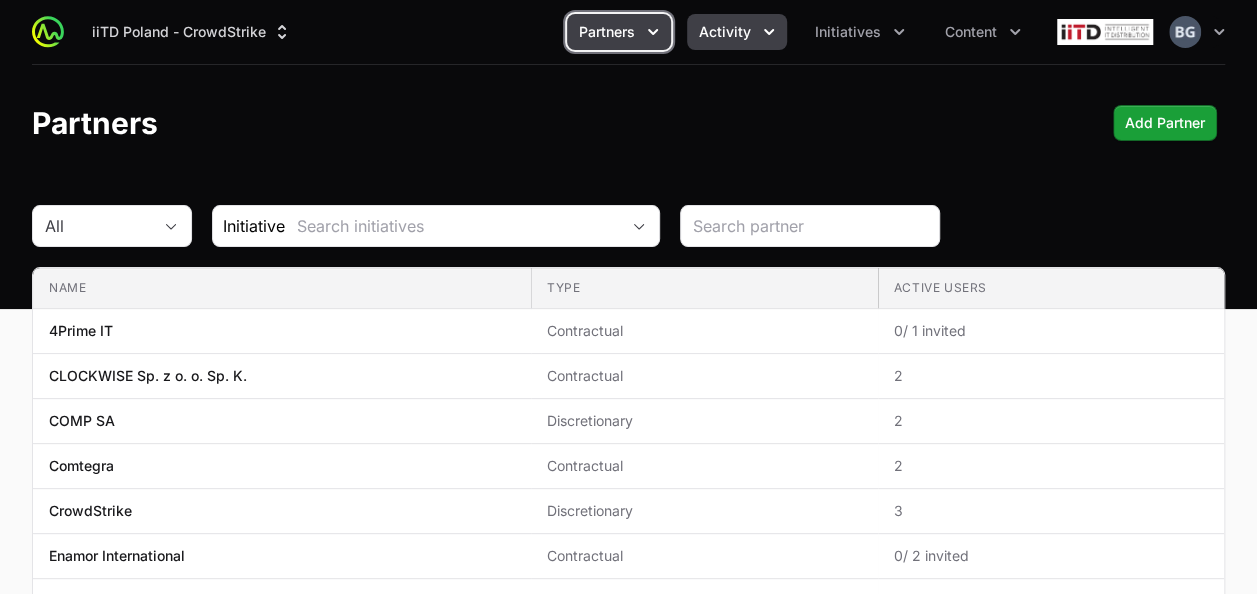click on "Activity" 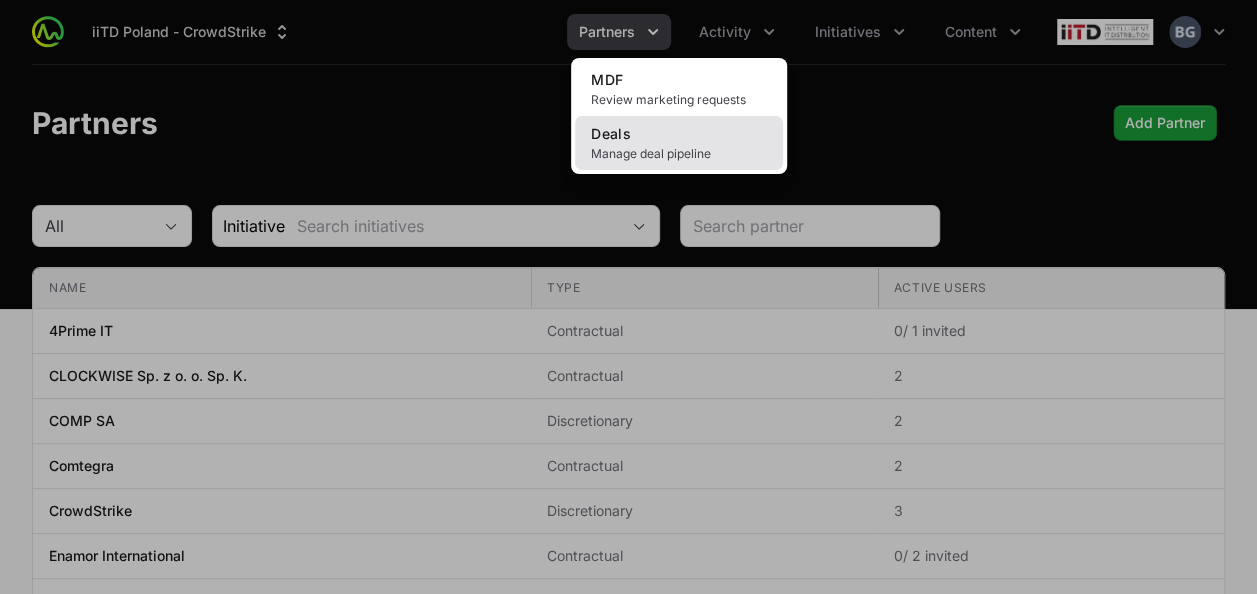 click on "Deals Manage deal pipeline" 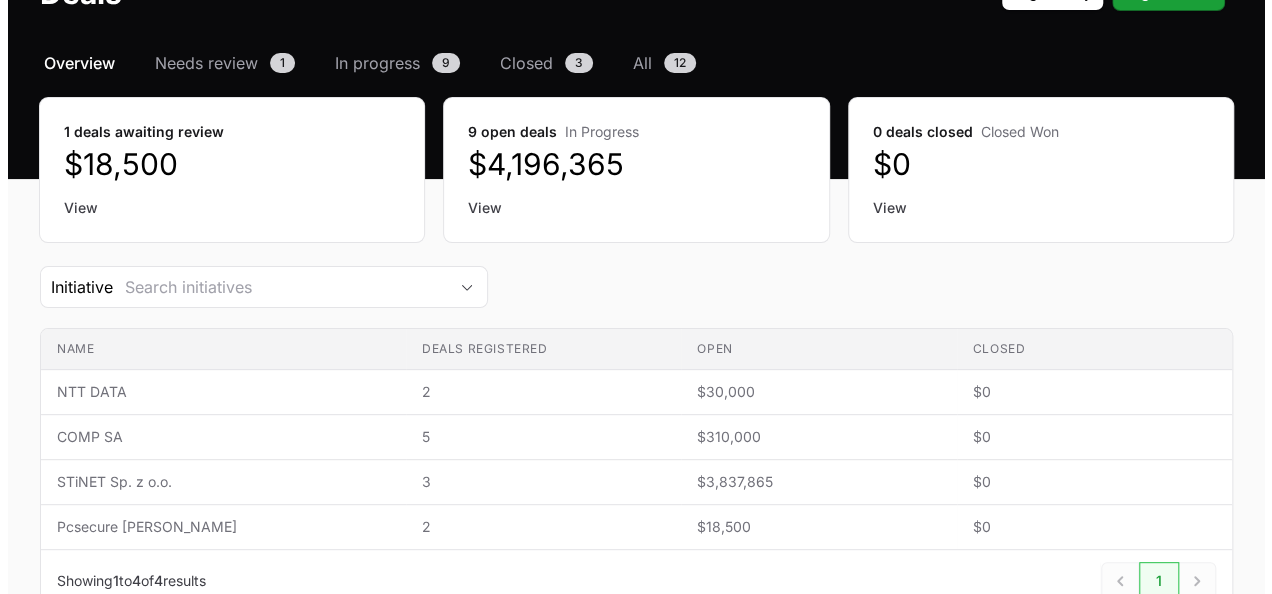 scroll, scrollTop: 0, scrollLeft: 0, axis: both 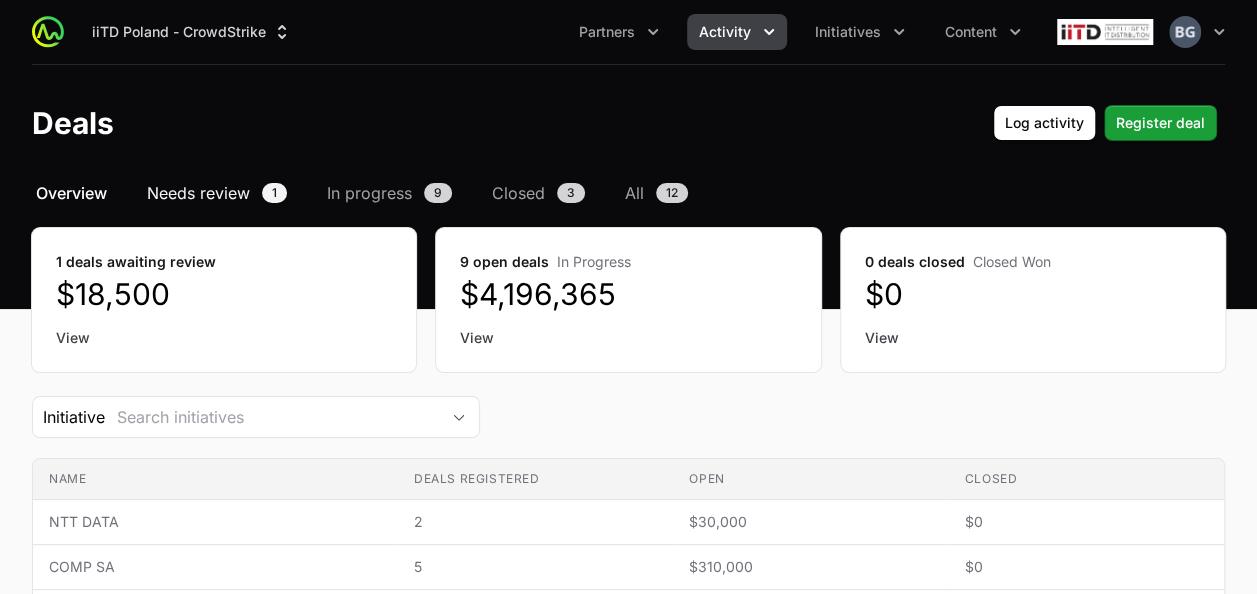 click on "Needs review" 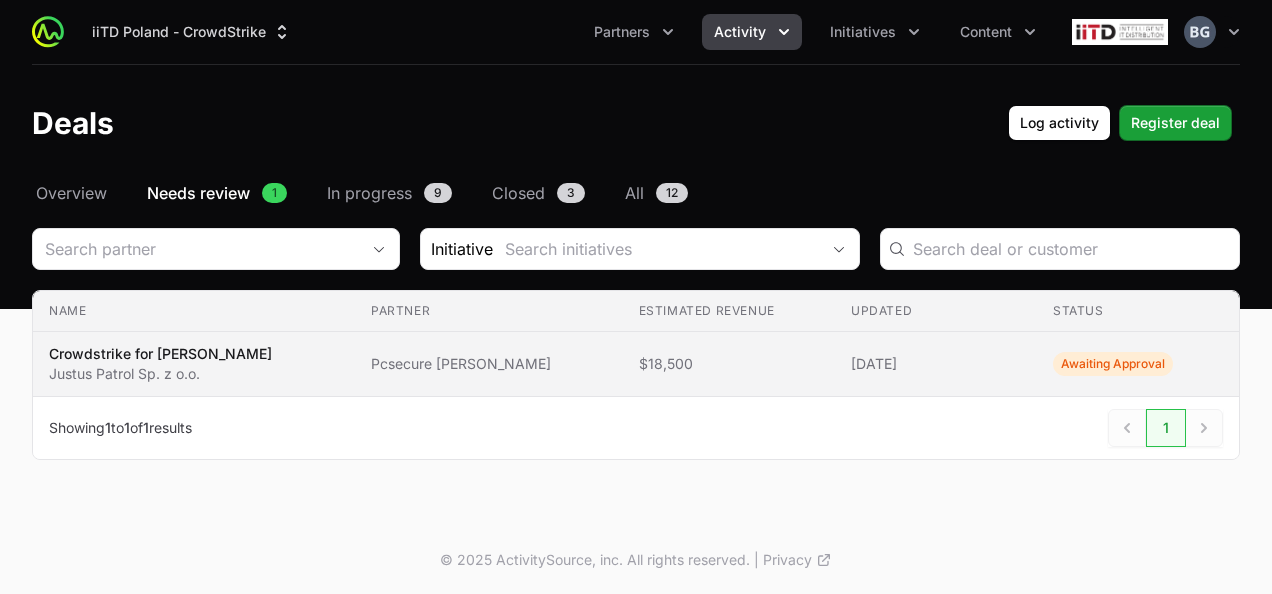 click on "Awaiting Approval" 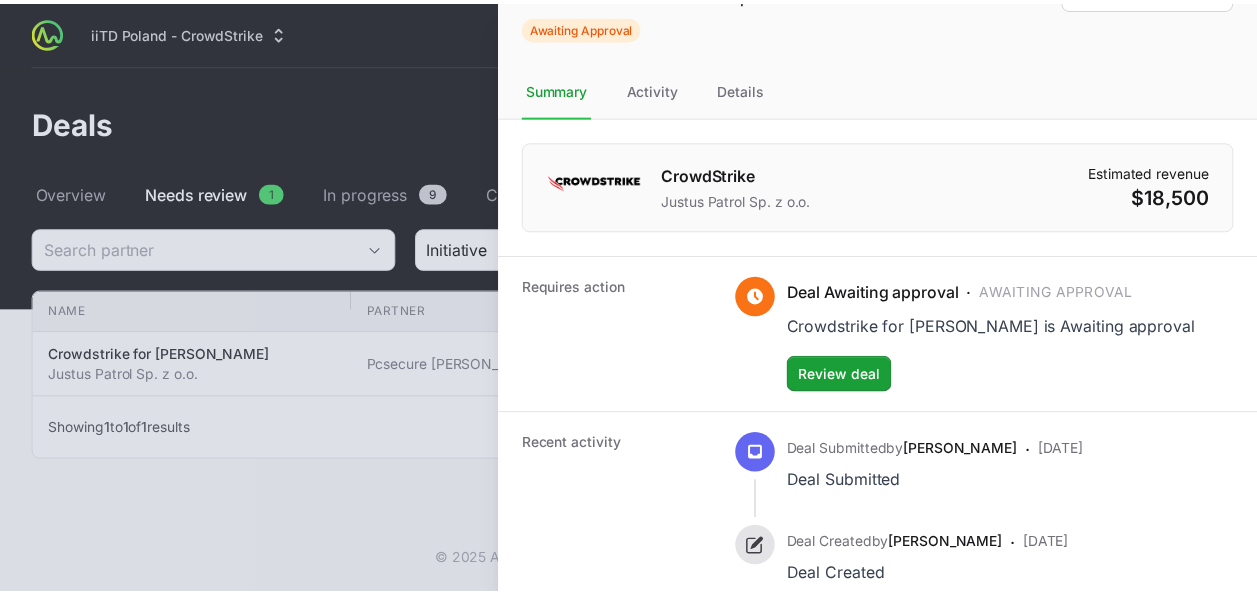 scroll, scrollTop: 147, scrollLeft: 0, axis: vertical 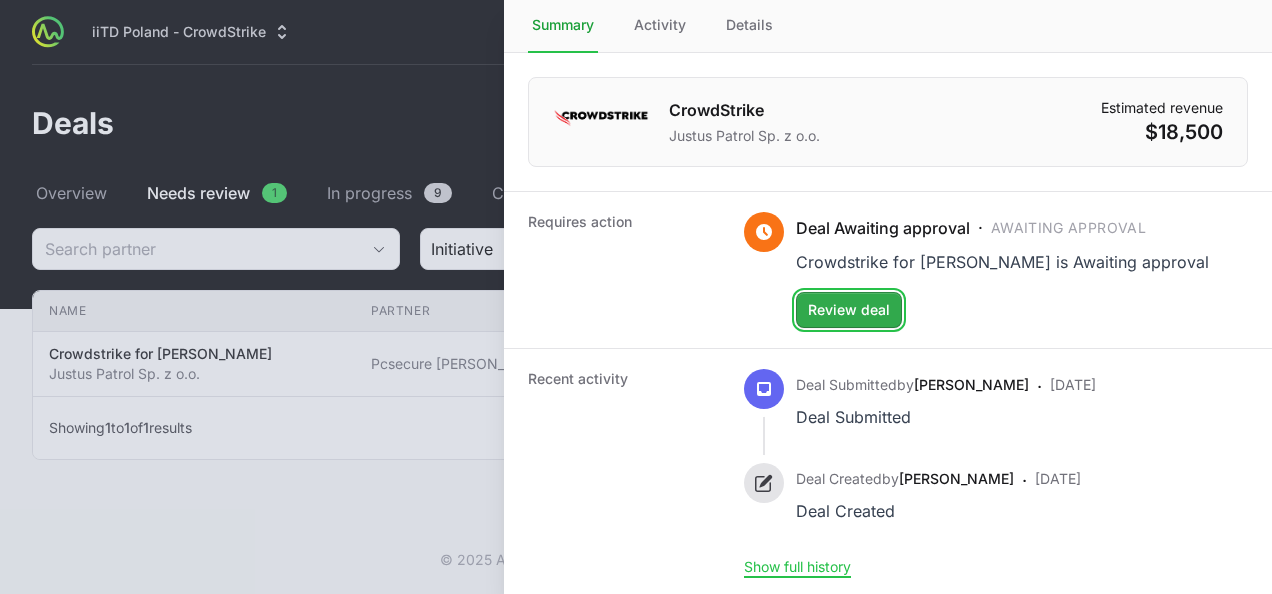 click on "Review deal" at bounding box center [849, 310] 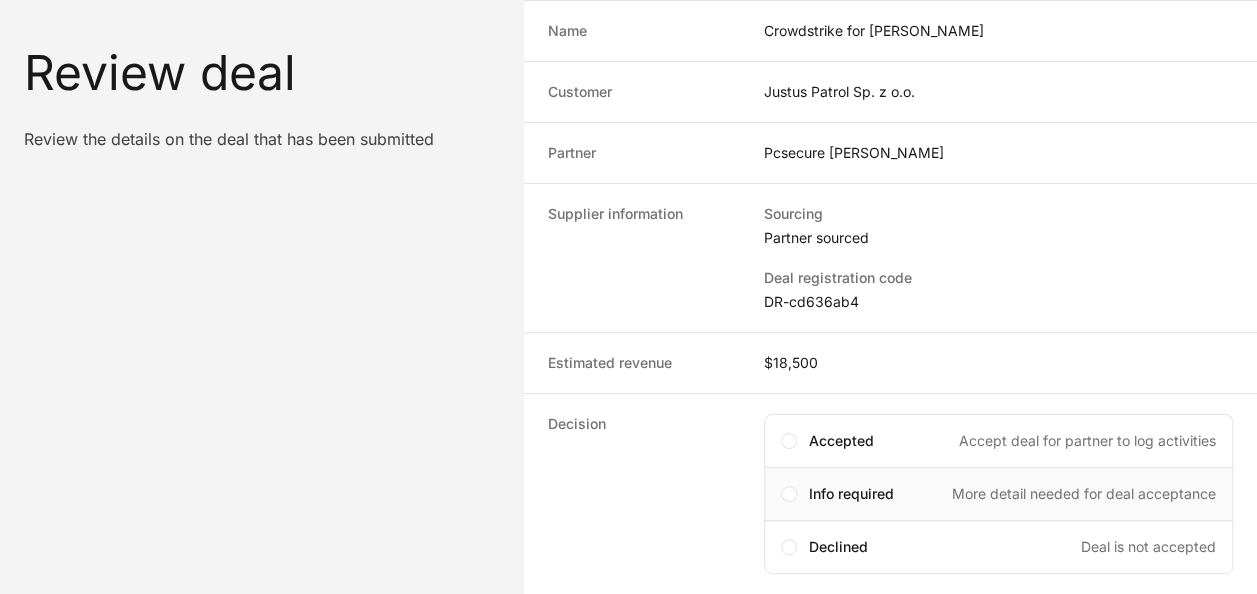 scroll, scrollTop: 216, scrollLeft: 0, axis: vertical 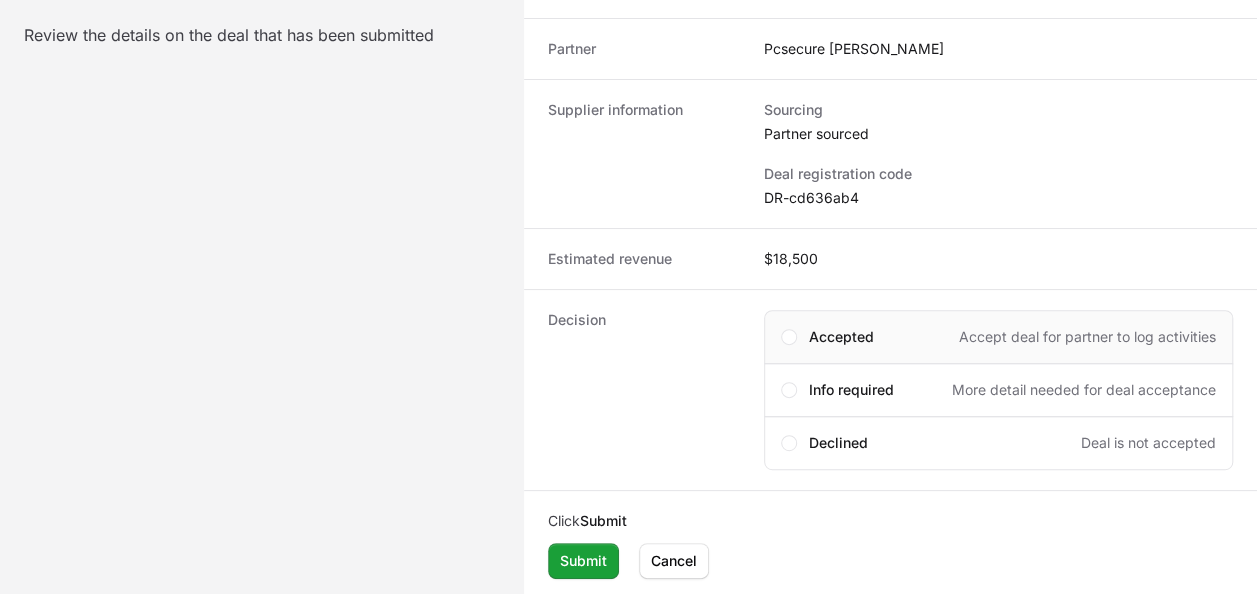 click on "Accepted Accept deal for partner to log activities" 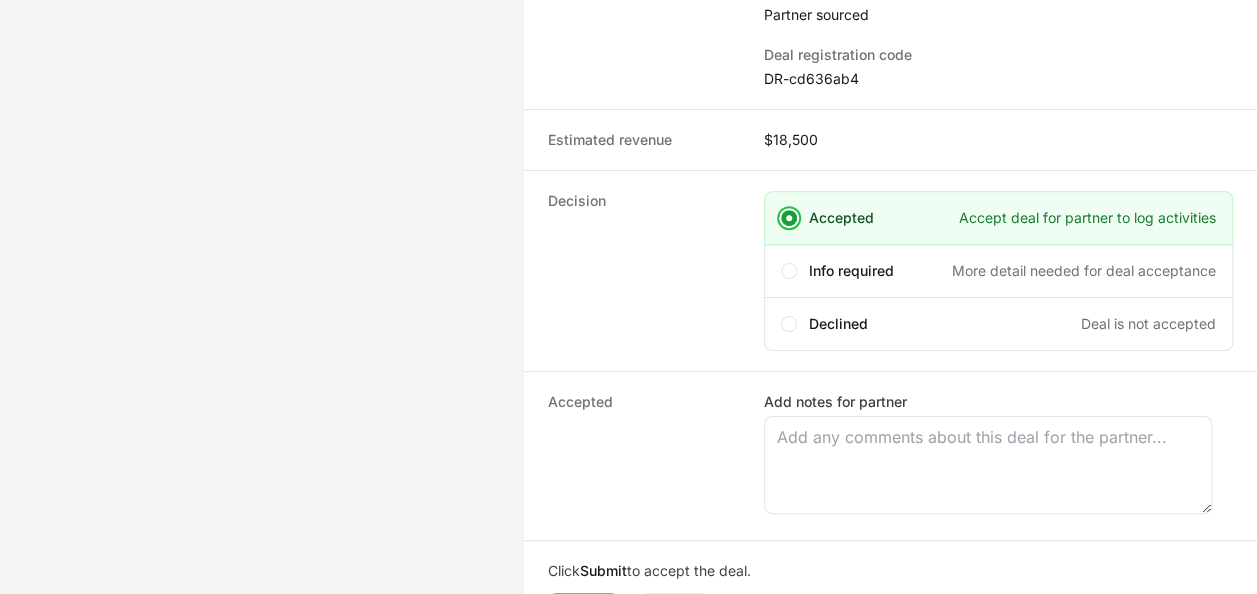 scroll, scrollTop: 384, scrollLeft: 0, axis: vertical 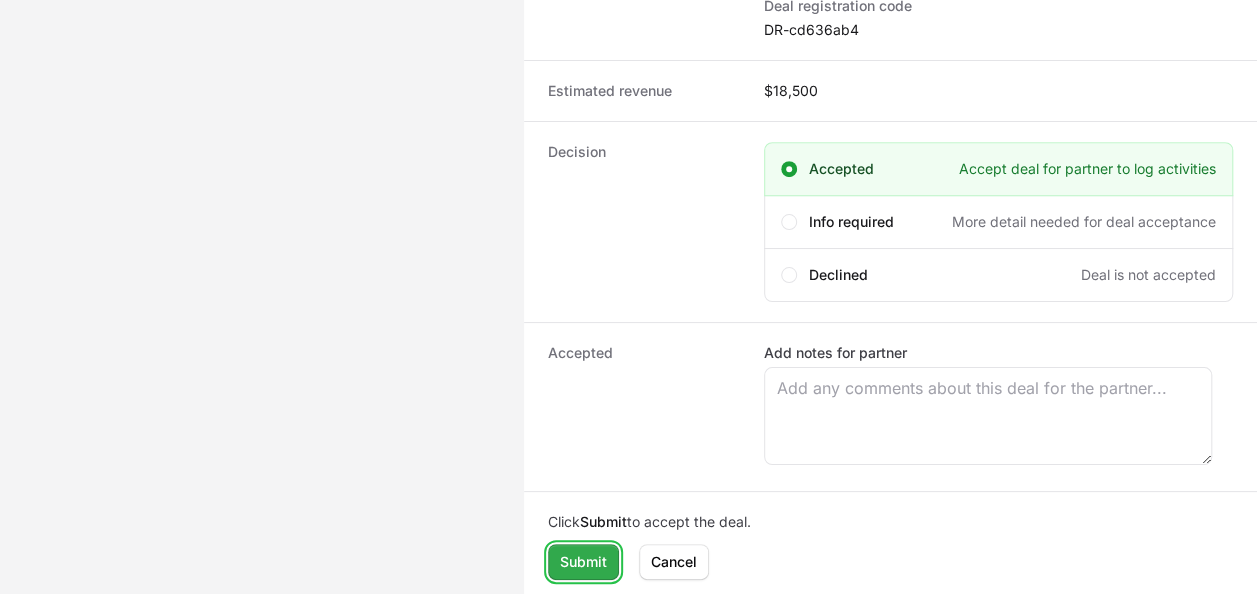 click on "Submit" 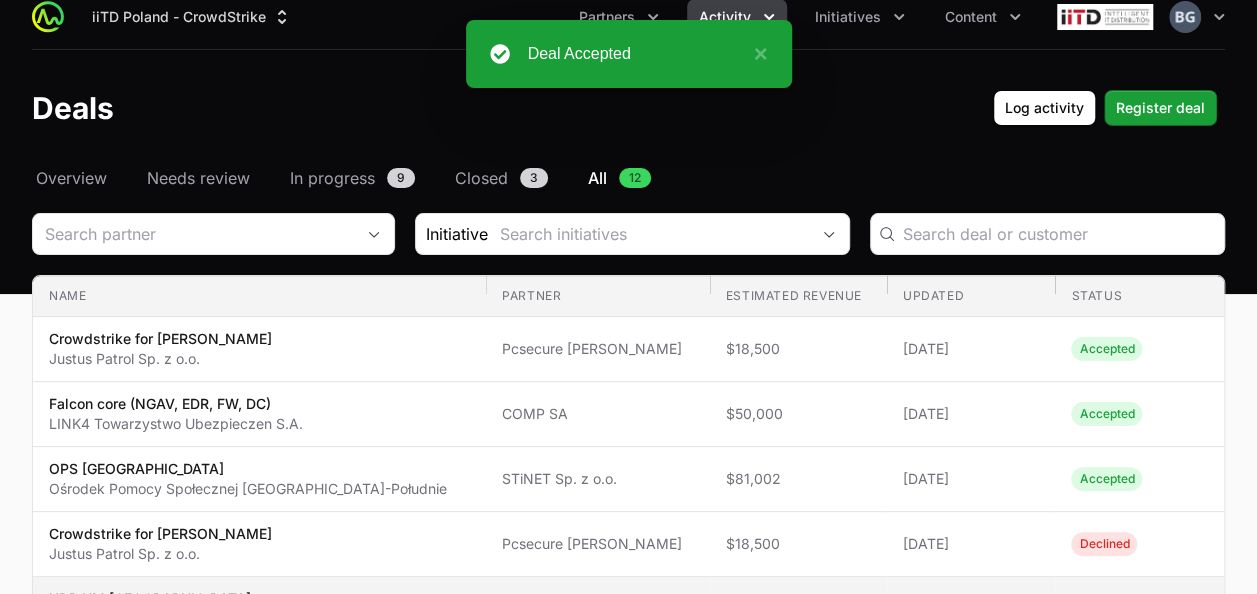 scroll, scrollTop: 0, scrollLeft: 0, axis: both 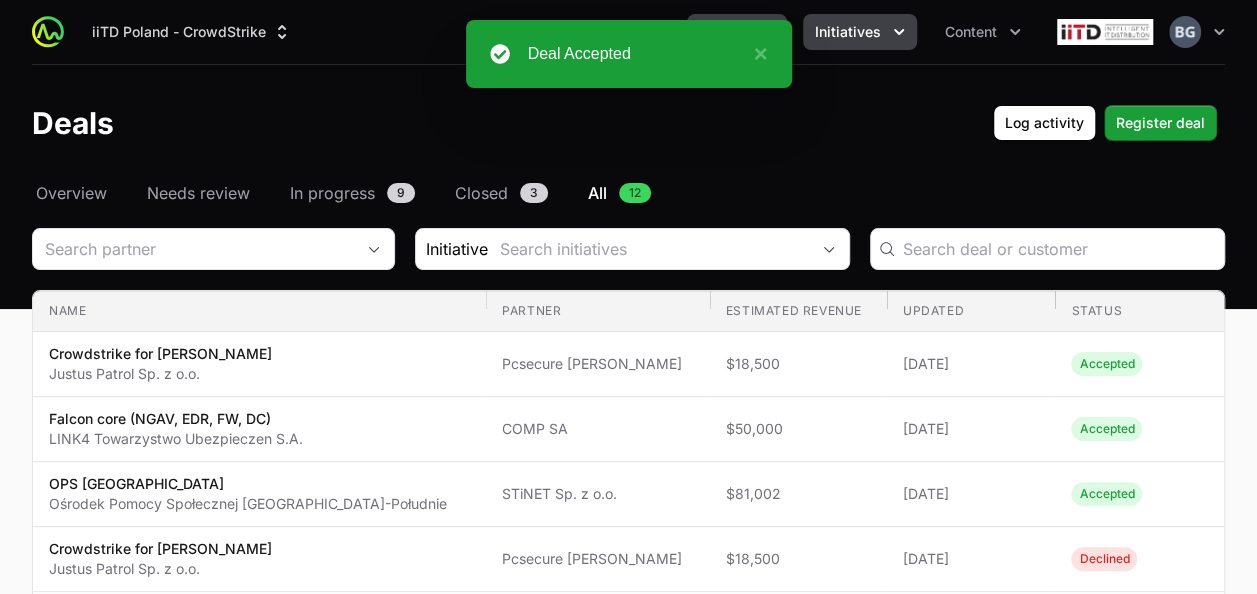 click on "Initiatives" 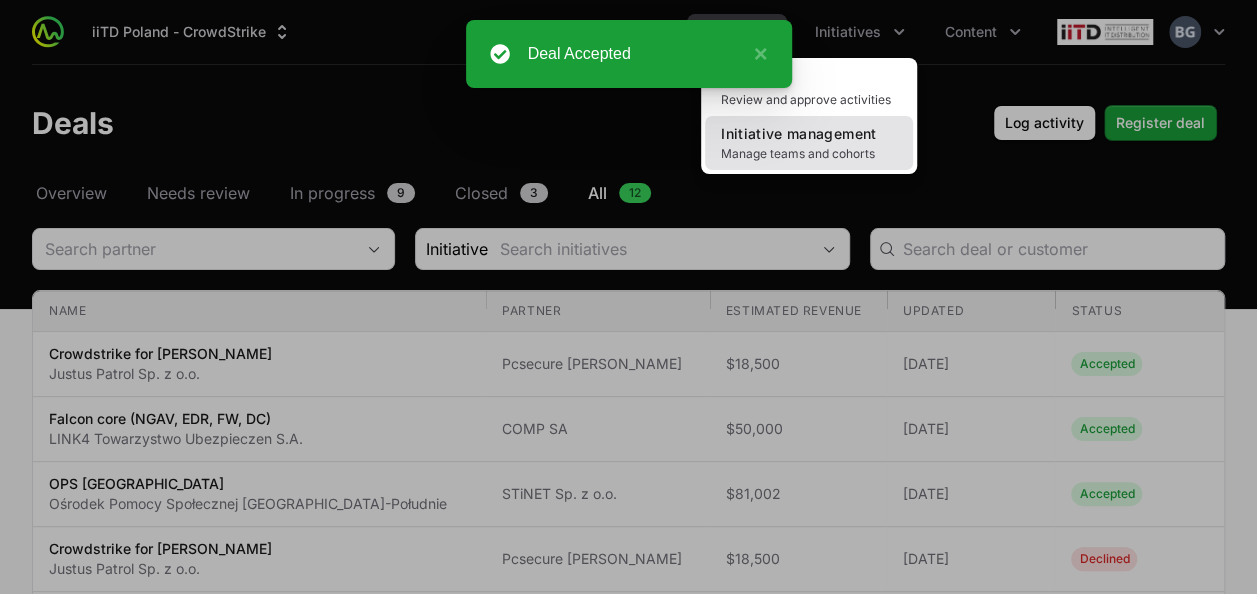click on "Initiative management Manage teams and cohorts" 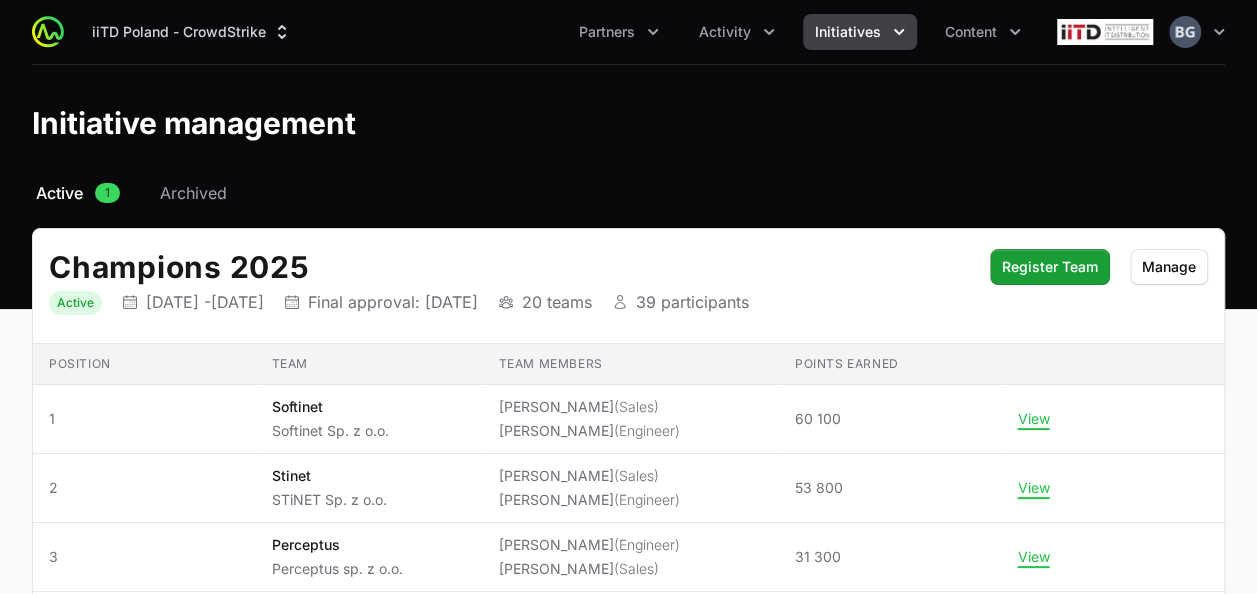 click on "Initiatives" 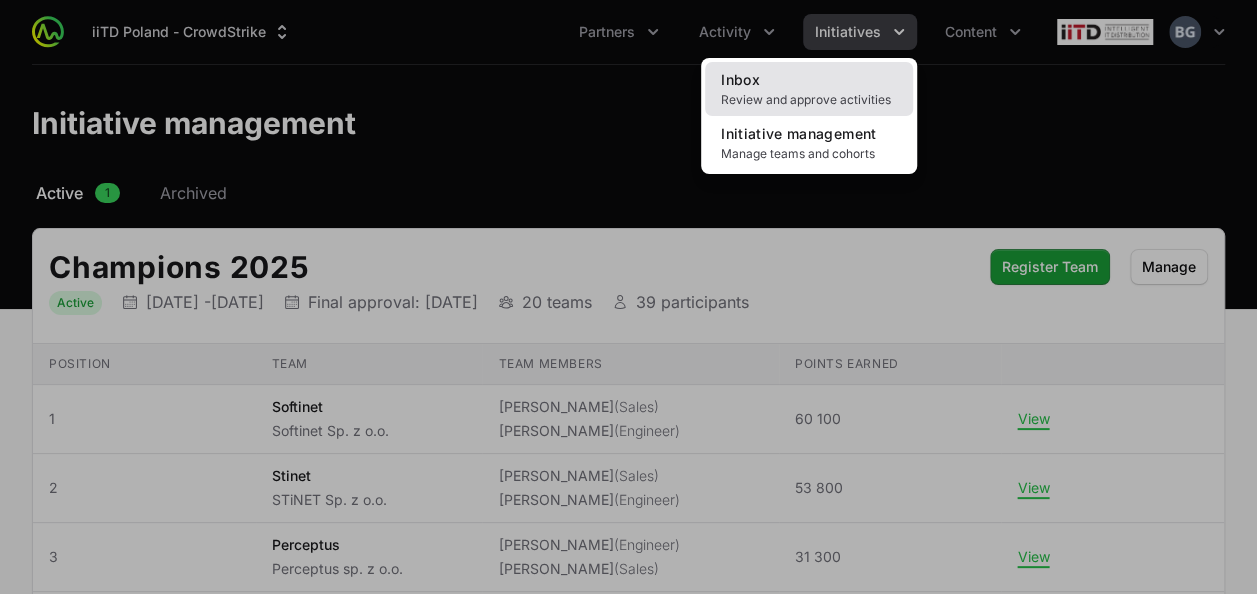 click on "Inbox Review and approve activities" 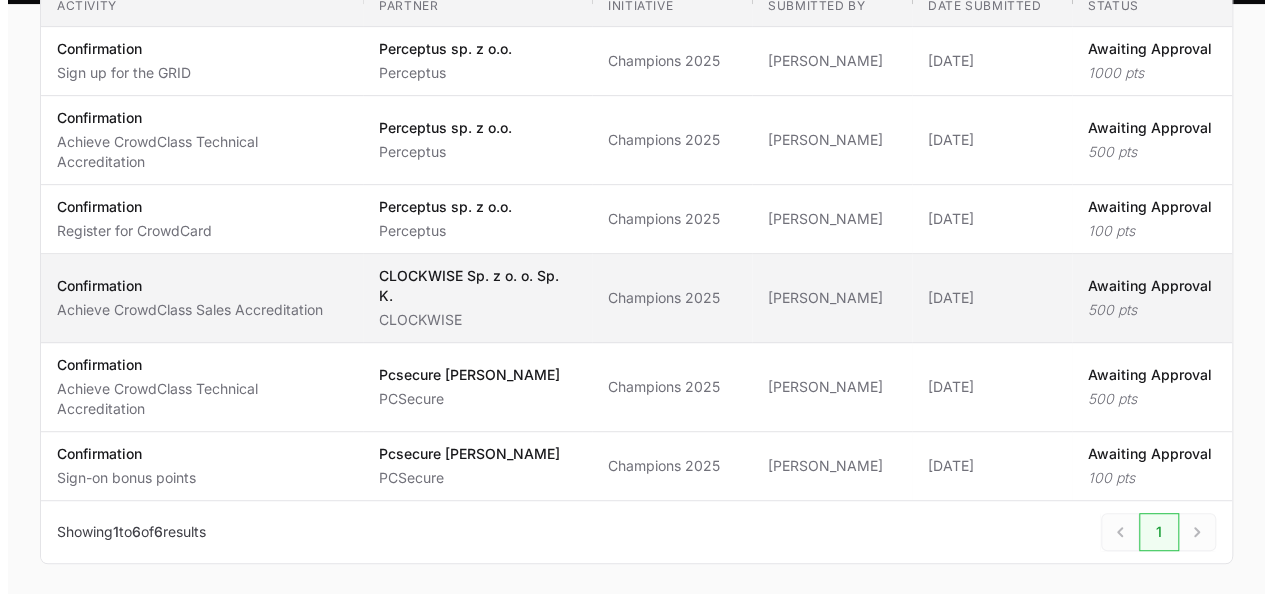 scroll, scrollTop: 386, scrollLeft: 0, axis: vertical 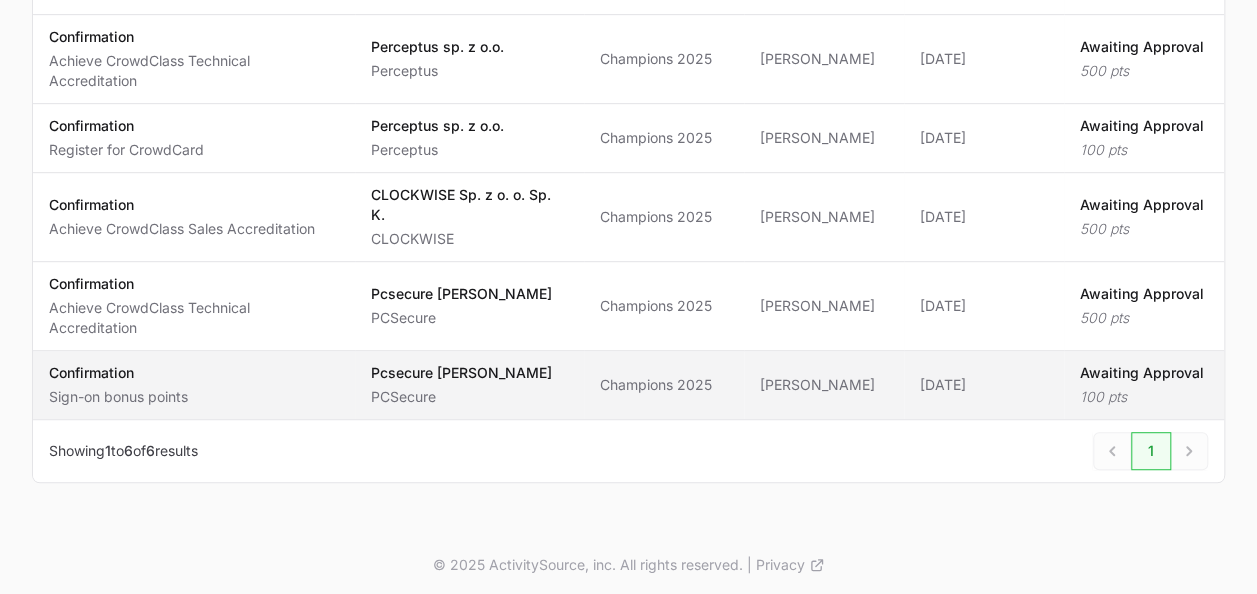 click on "[PERSON_NAME]" 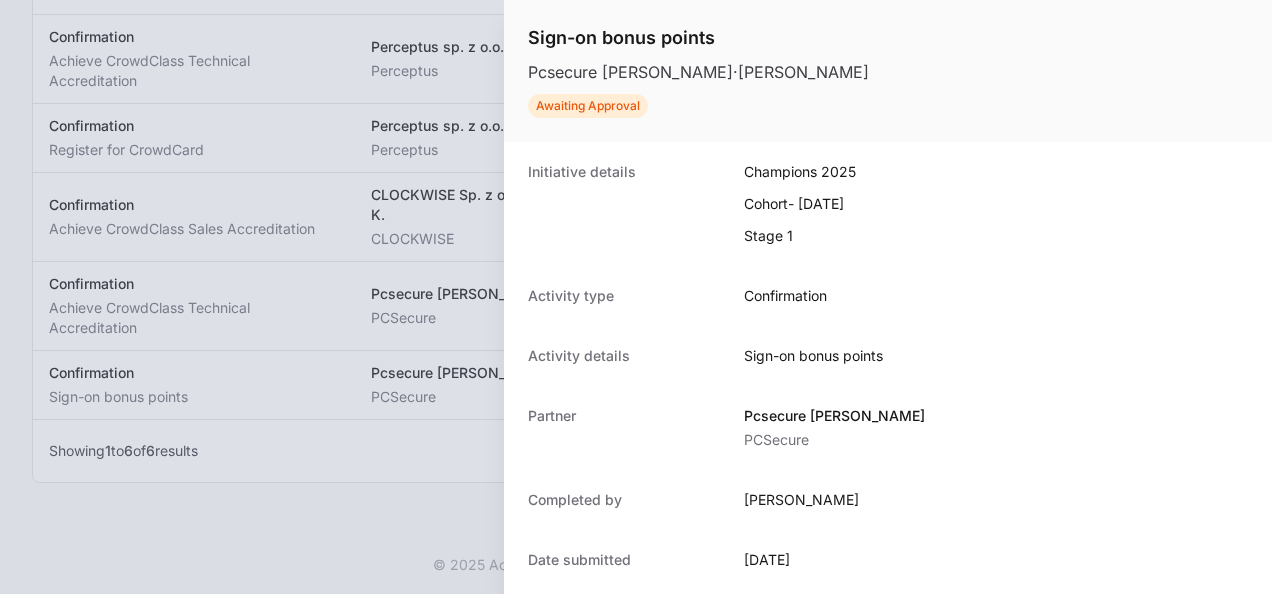 scroll, scrollTop: 384, scrollLeft: 0, axis: vertical 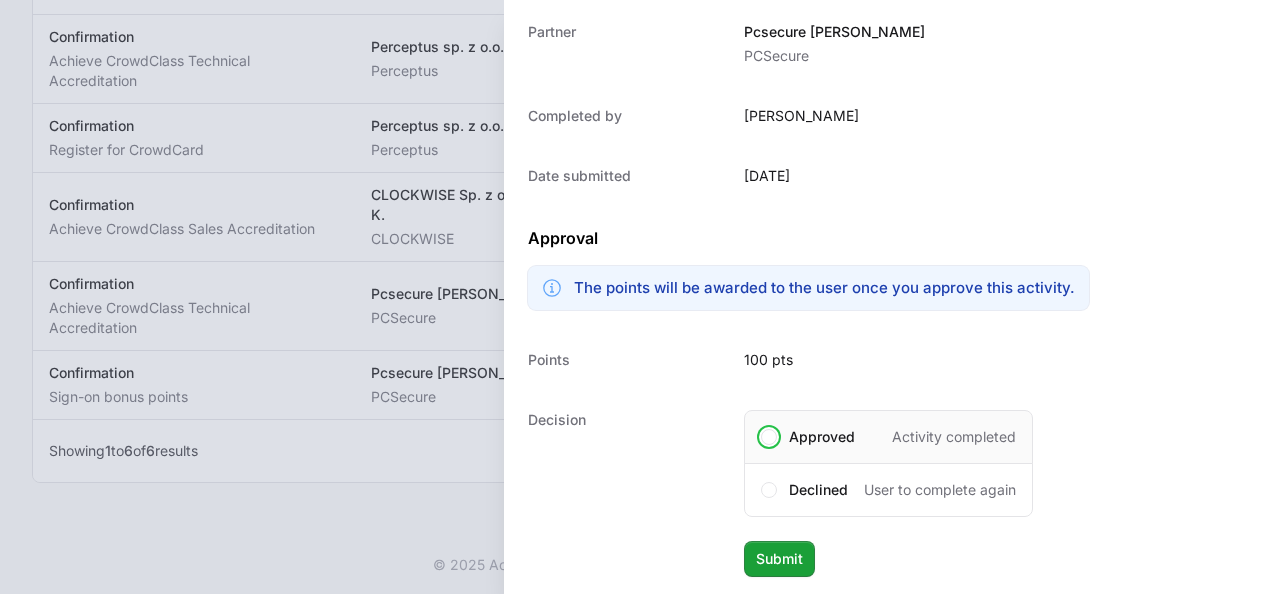 click on "Approved Activity completed" 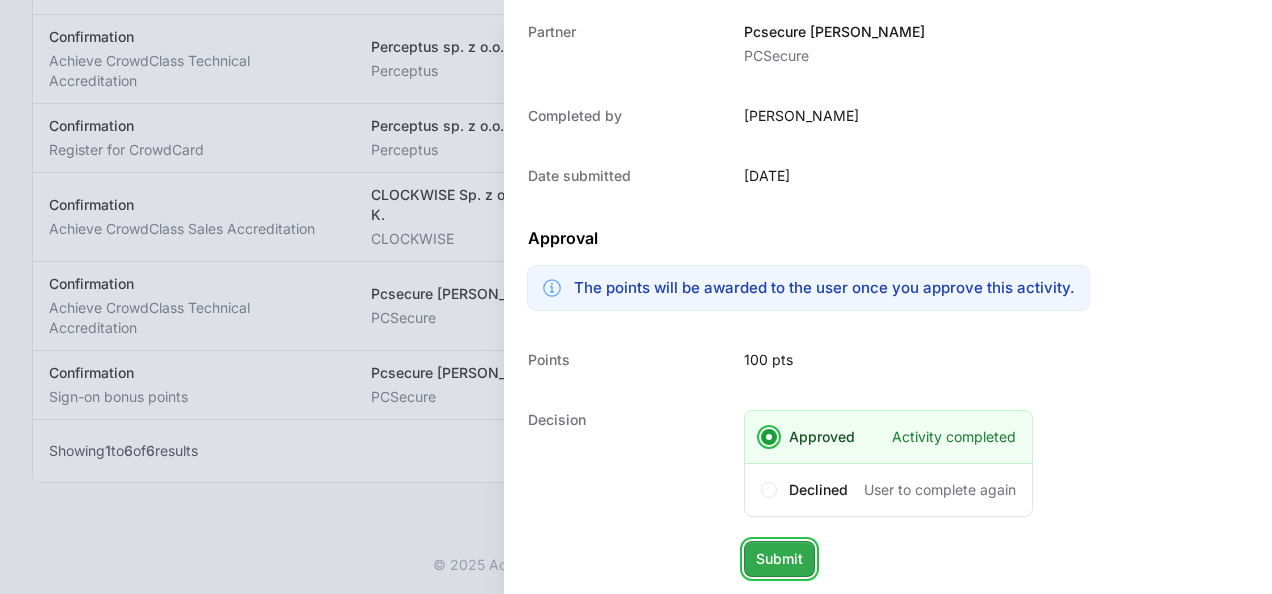 click on "Submit" at bounding box center [779, 559] 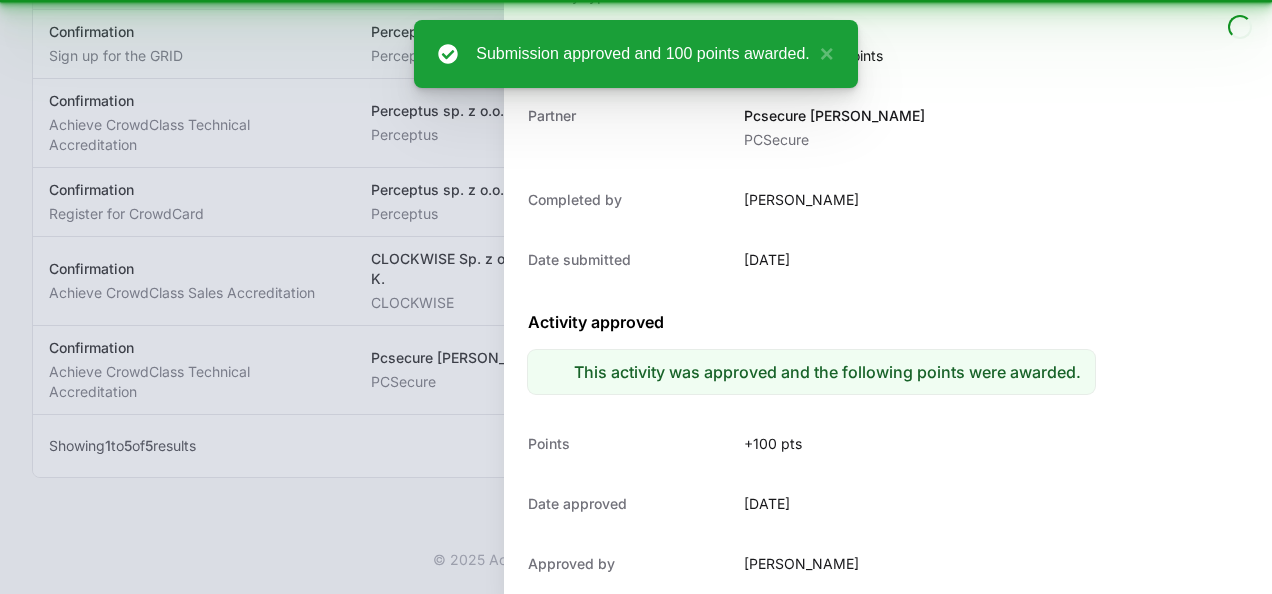 scroll, scrollTop: 318, scrollLeft: 0, axis: vertical 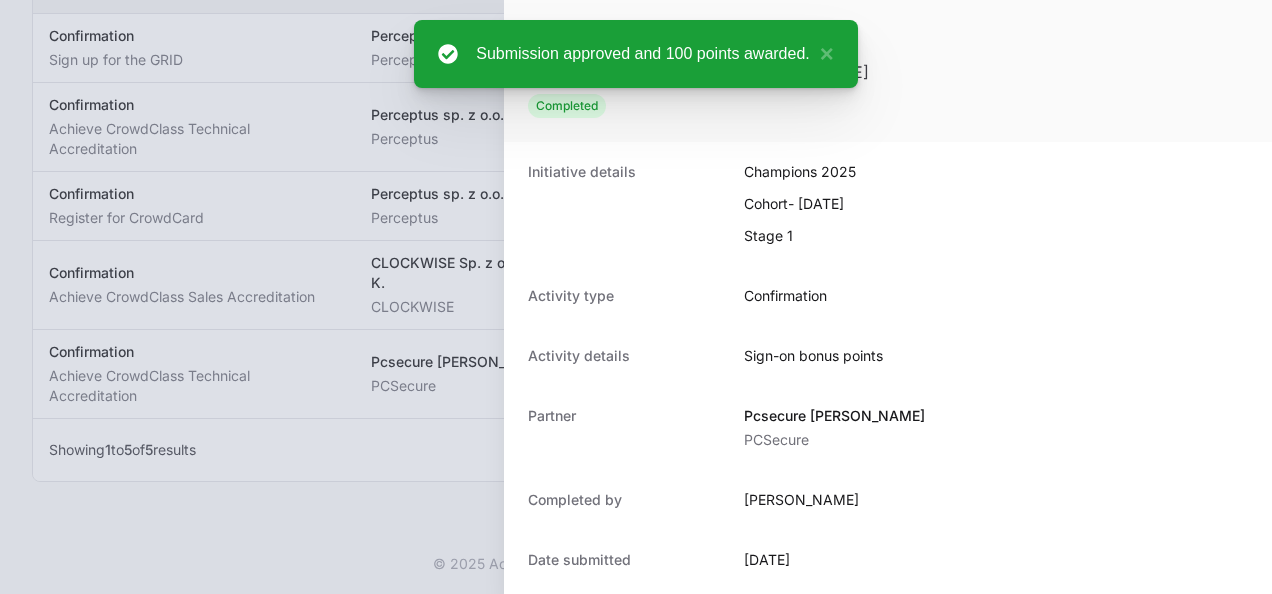 click at bounding box center (636, 297) 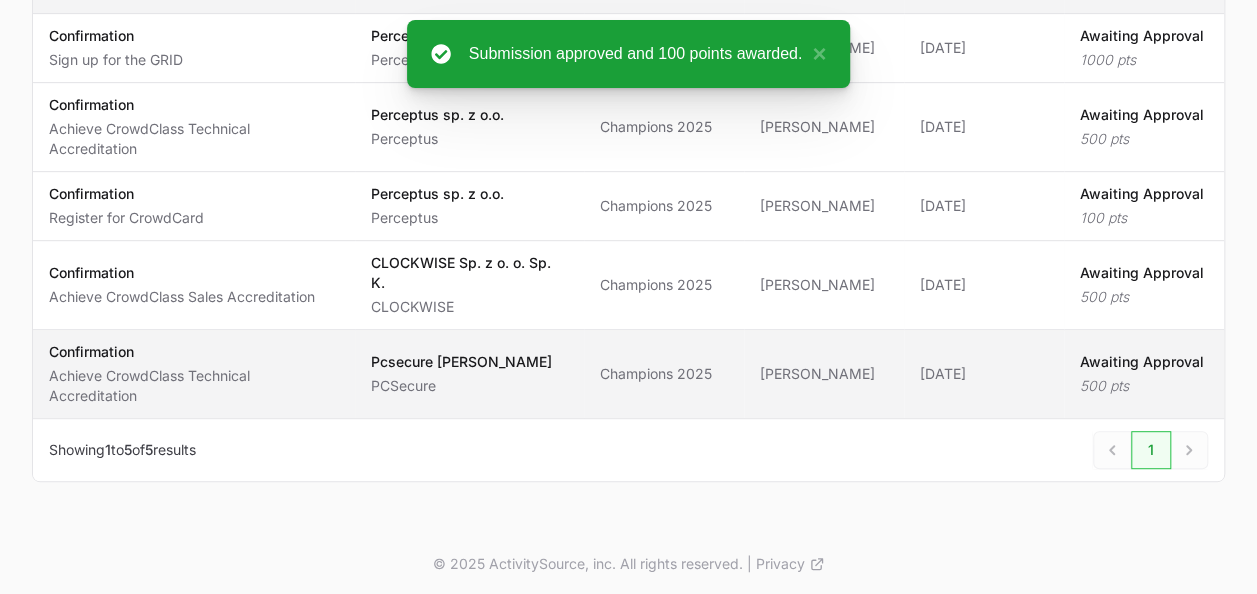 click on "Date submitted 24 Jun 2025" 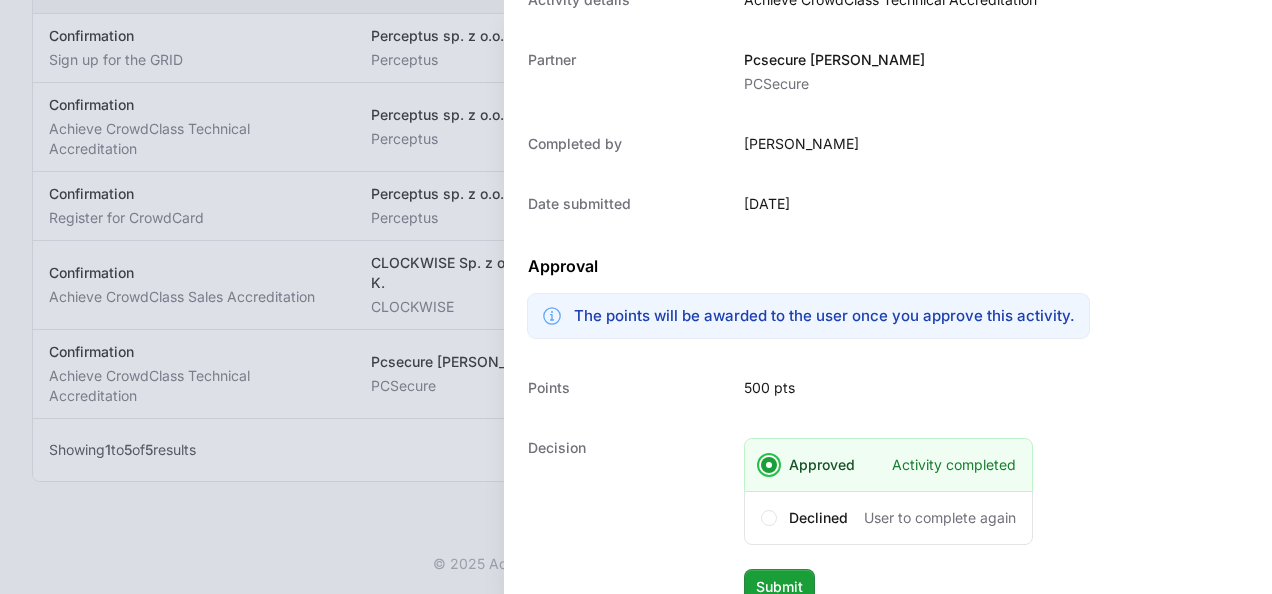 scroll, scrollTop: 384, scrollLeft: 0, axis: vertical 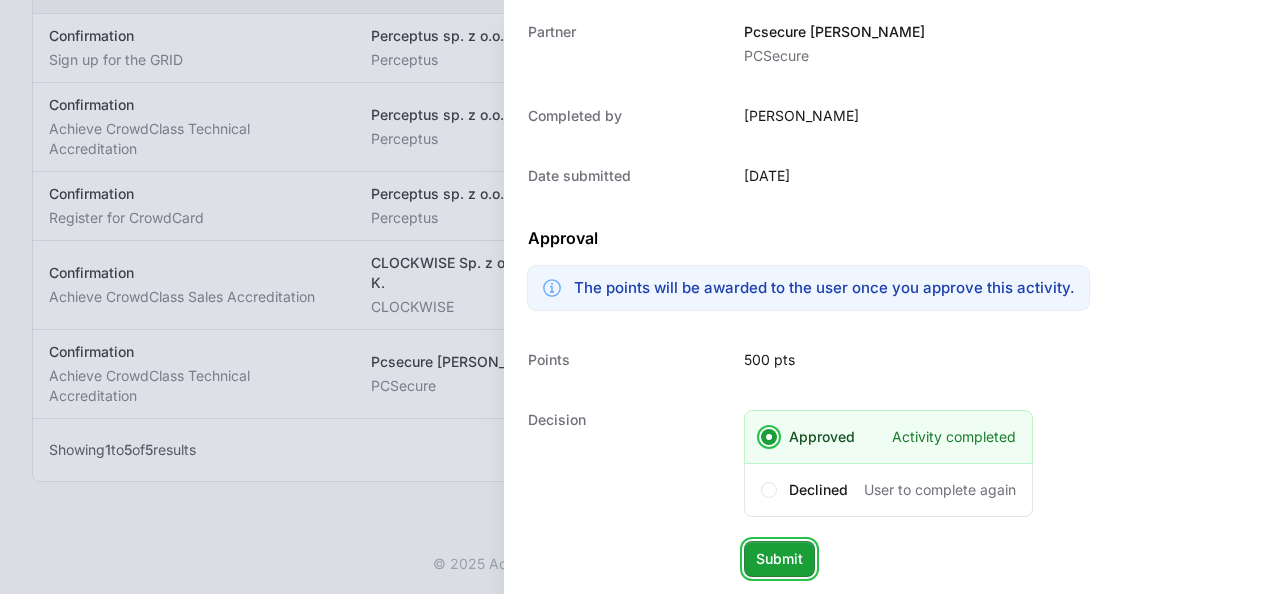 click on "Submit" at bounding box center [779, 559] 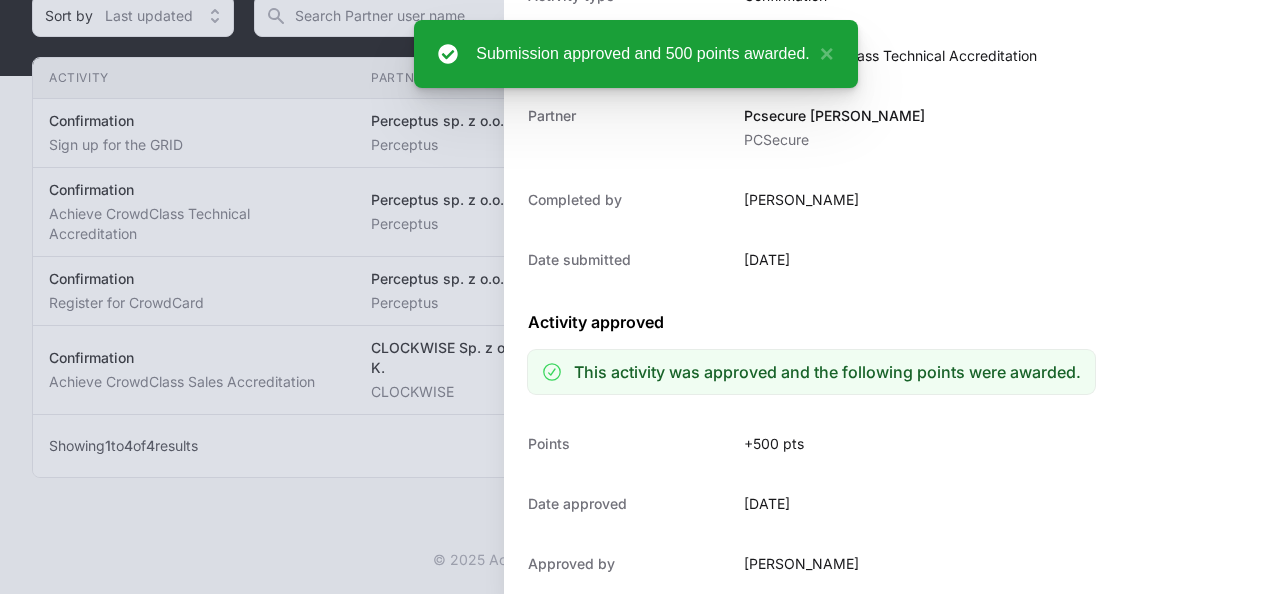 scroll, scrollTop: 229, scrollLeft: 0, axis: vertical 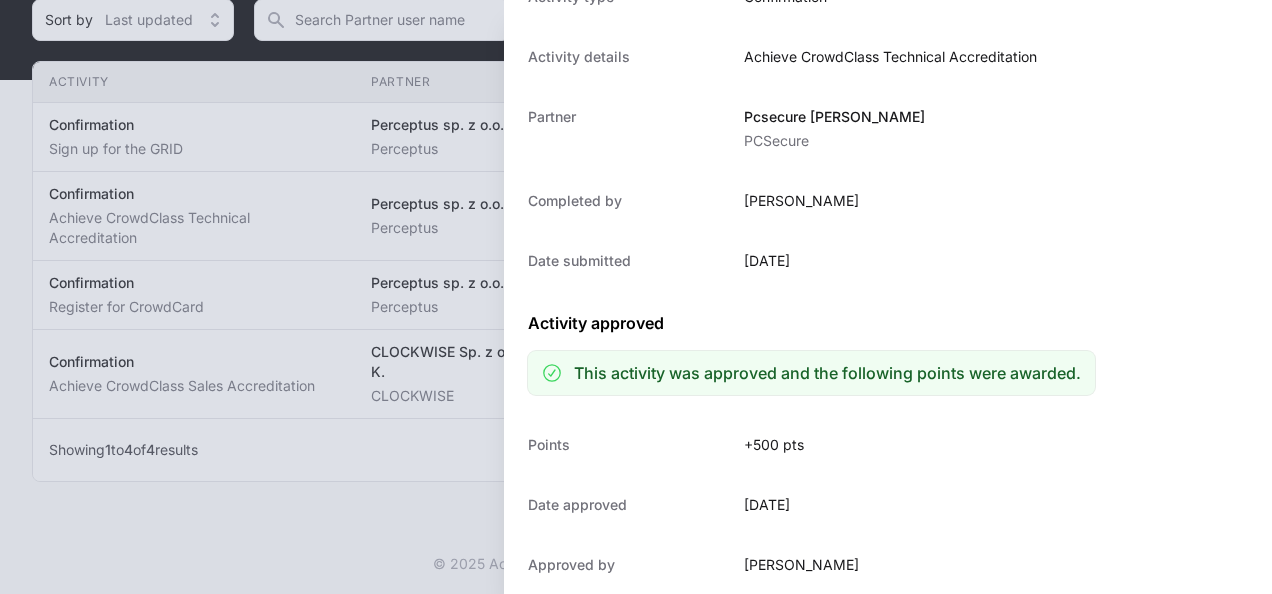 drag, startPoint x: 146, startPoint y: 530, endPoint x: 155, endPoint y: 538, distance: 12.0415945 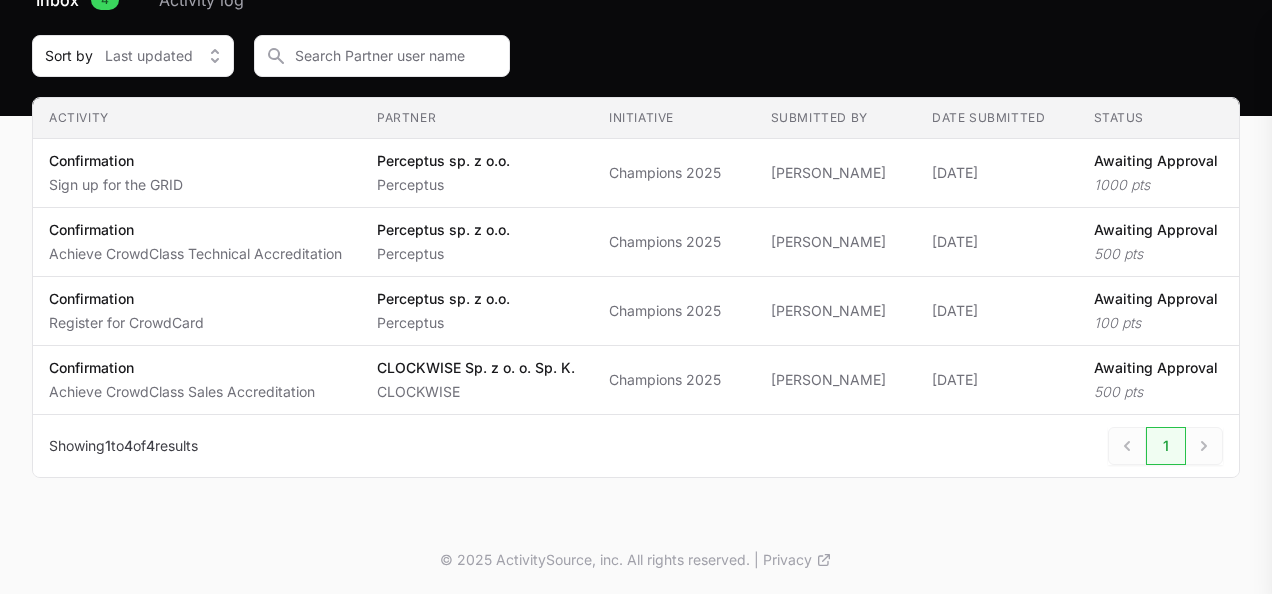 scroll, scrollTop: 189, scrollLeft: 0, axis: vertical 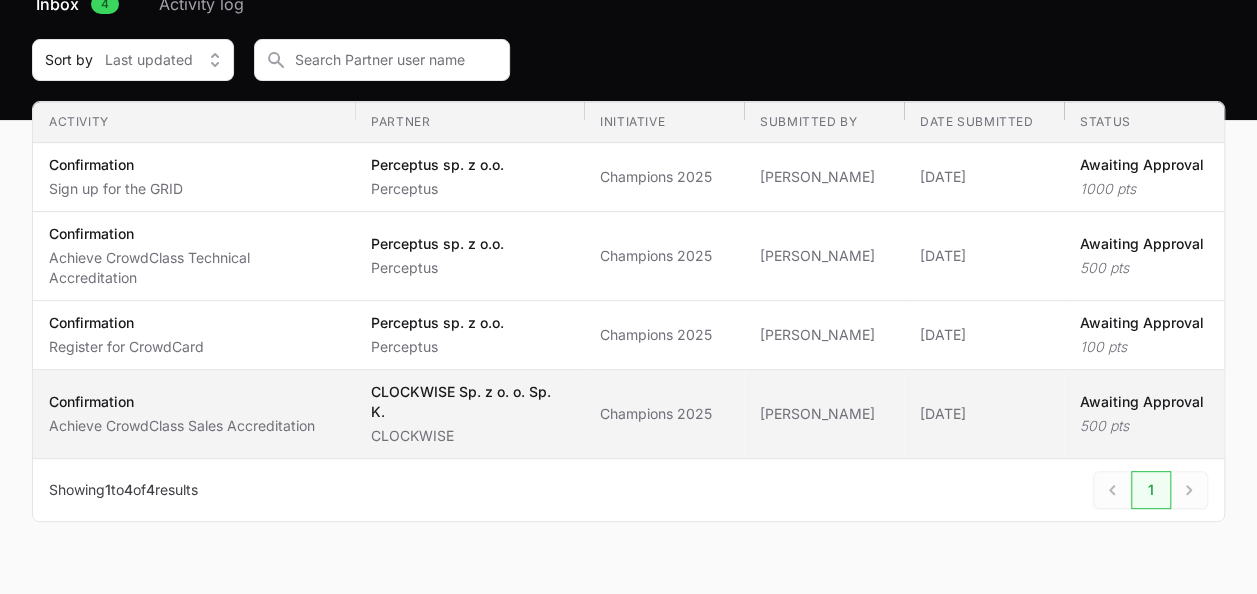 click on "Initiative Champions 2025" 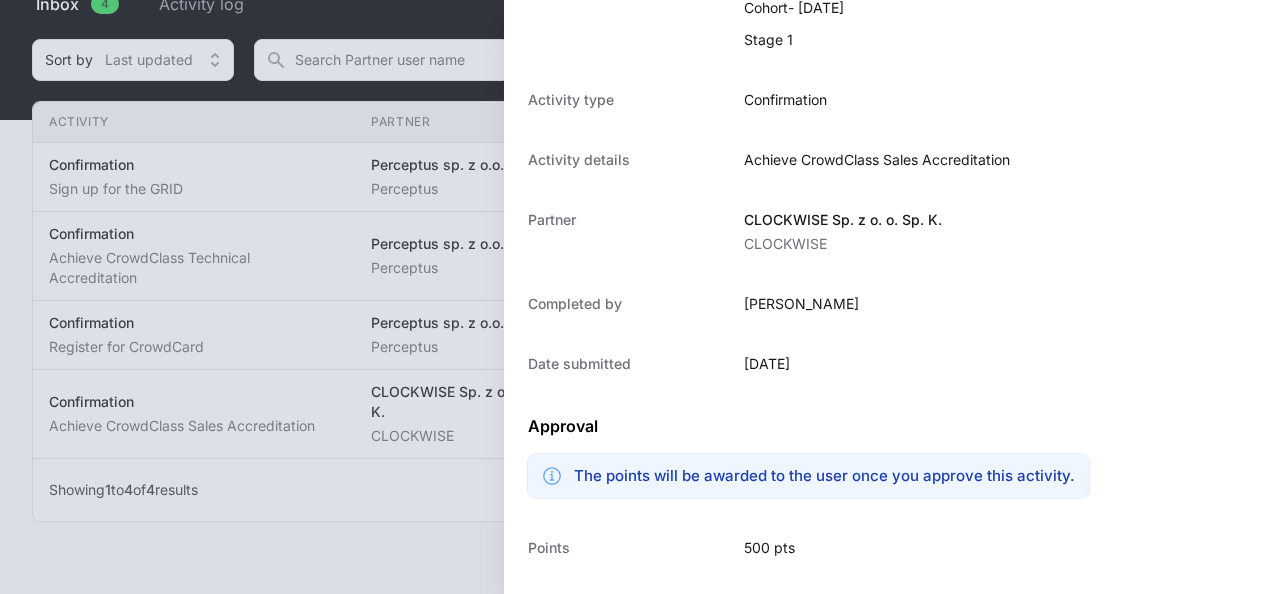 scroll, scrollTop: 384, scrollLeft: 0, axis: vertical 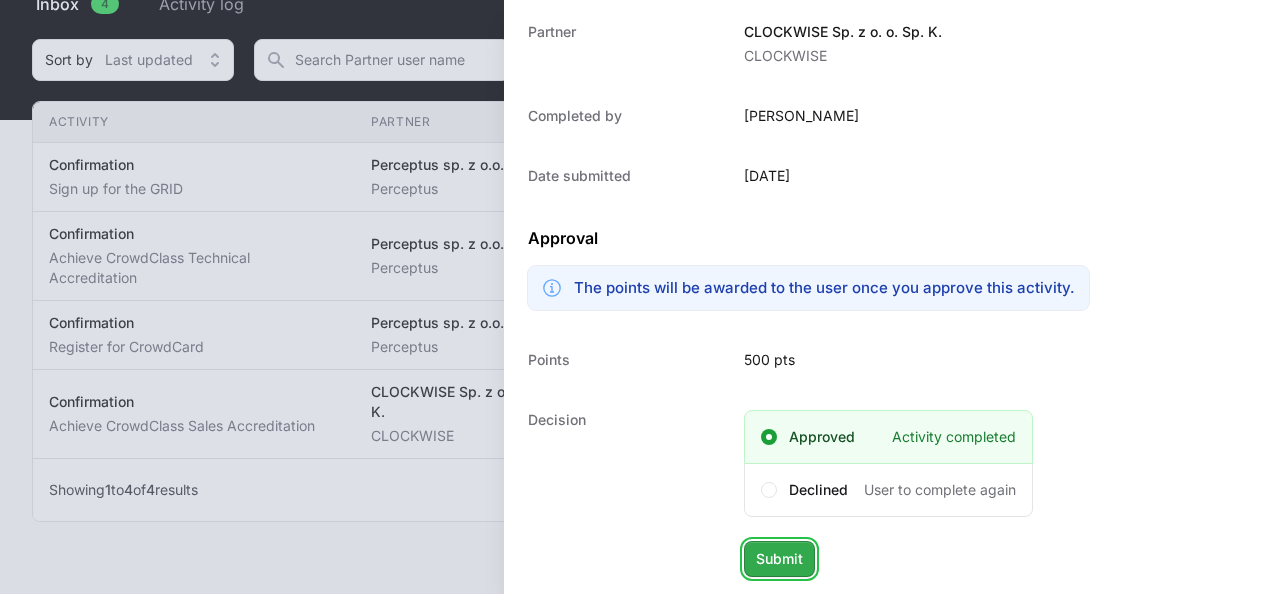 click on "Submit" at bounding box center [779, 559] 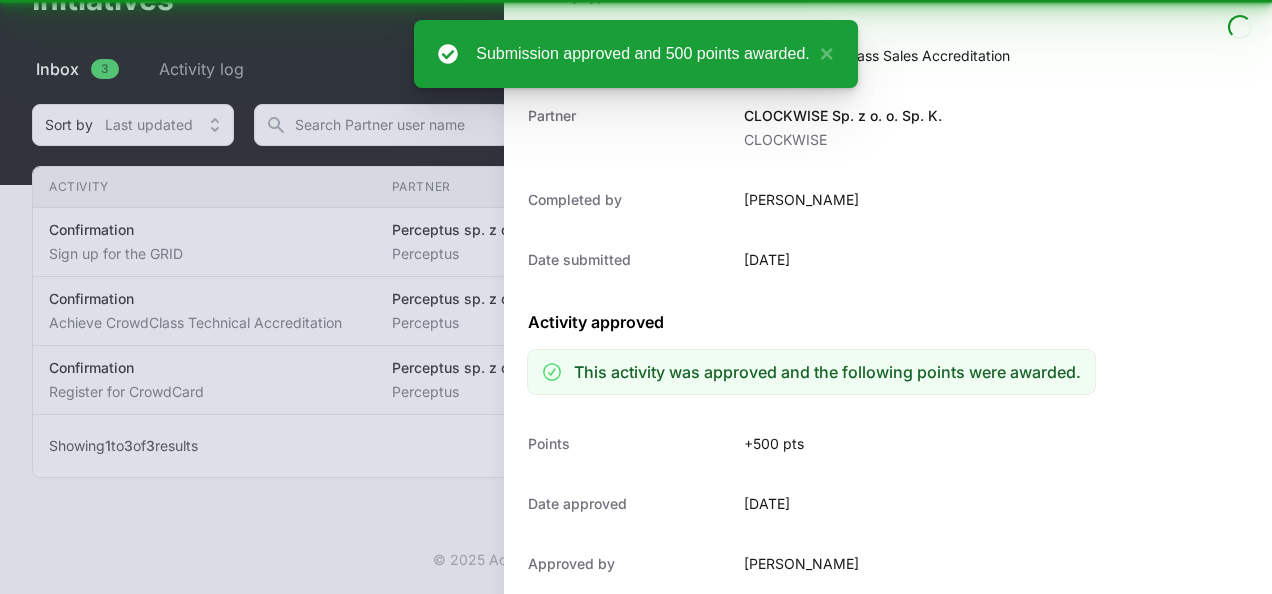 scroll, scrollTop: 120, scrollLeft: 0, axis: vertical 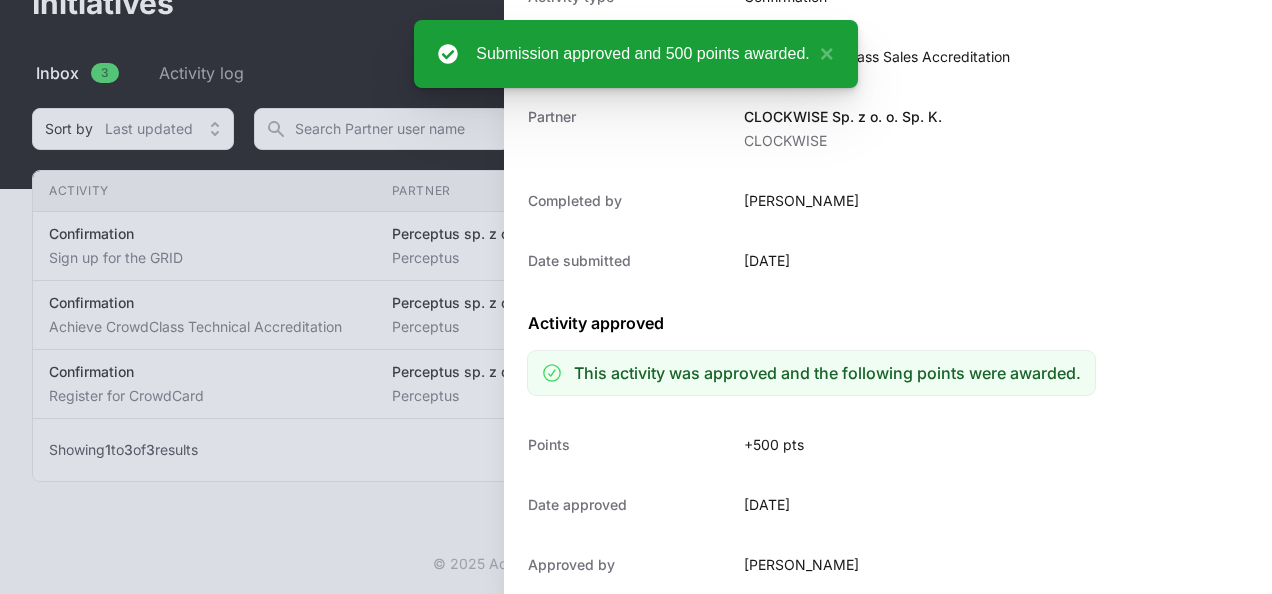 click at bounding box center (636, 297) 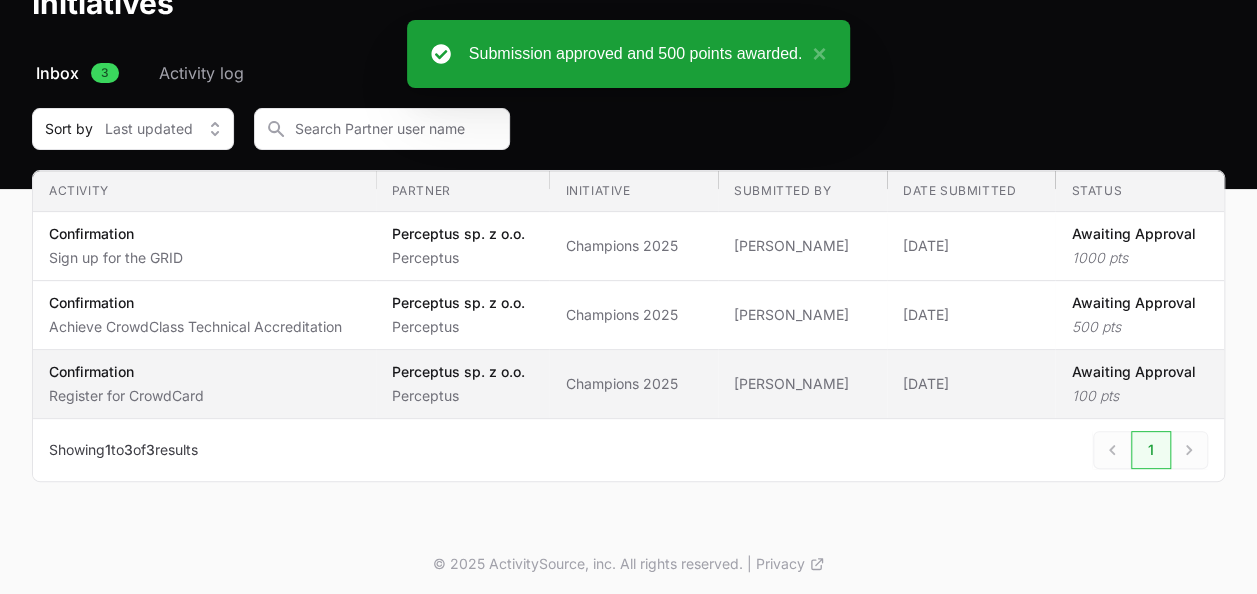 click on "Initiative Champions 2025" 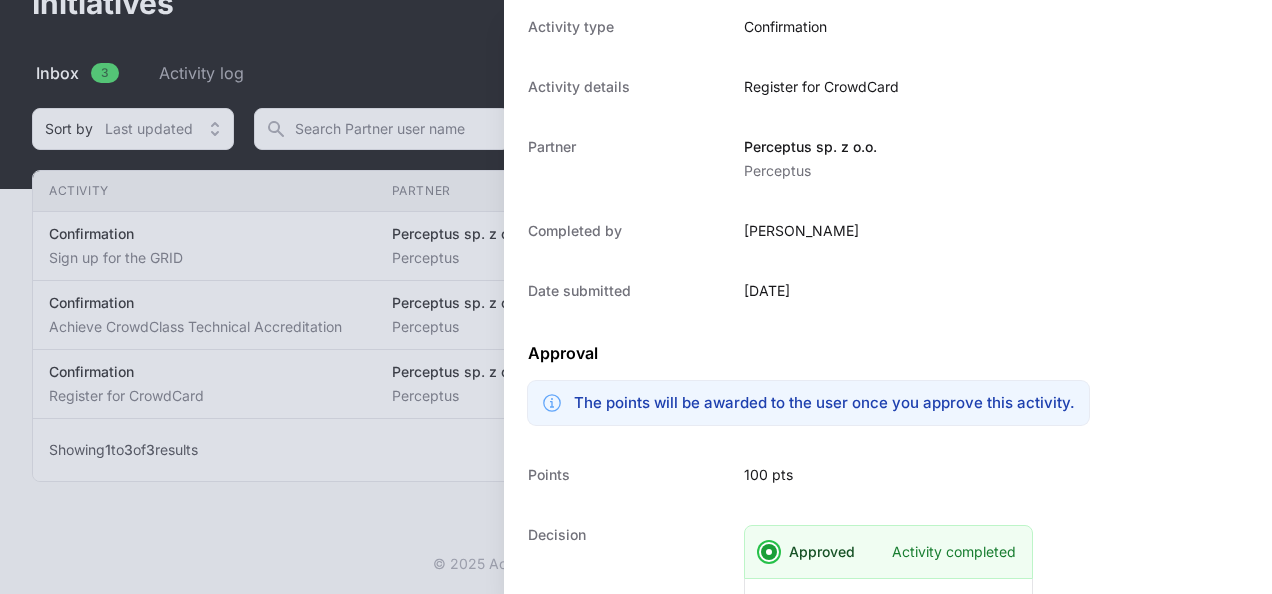scroll, scrollTop: 384, scrollLeft: 0, axis: vertical 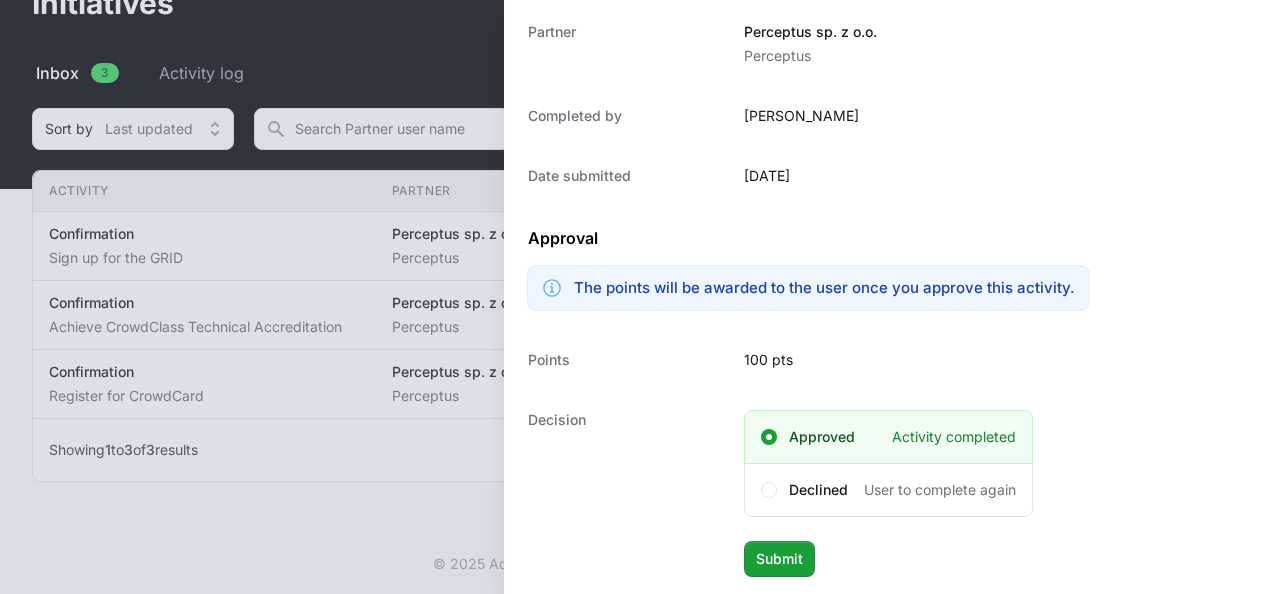 click on "Decision Approved Activity completed Declined User to complete again Submit" 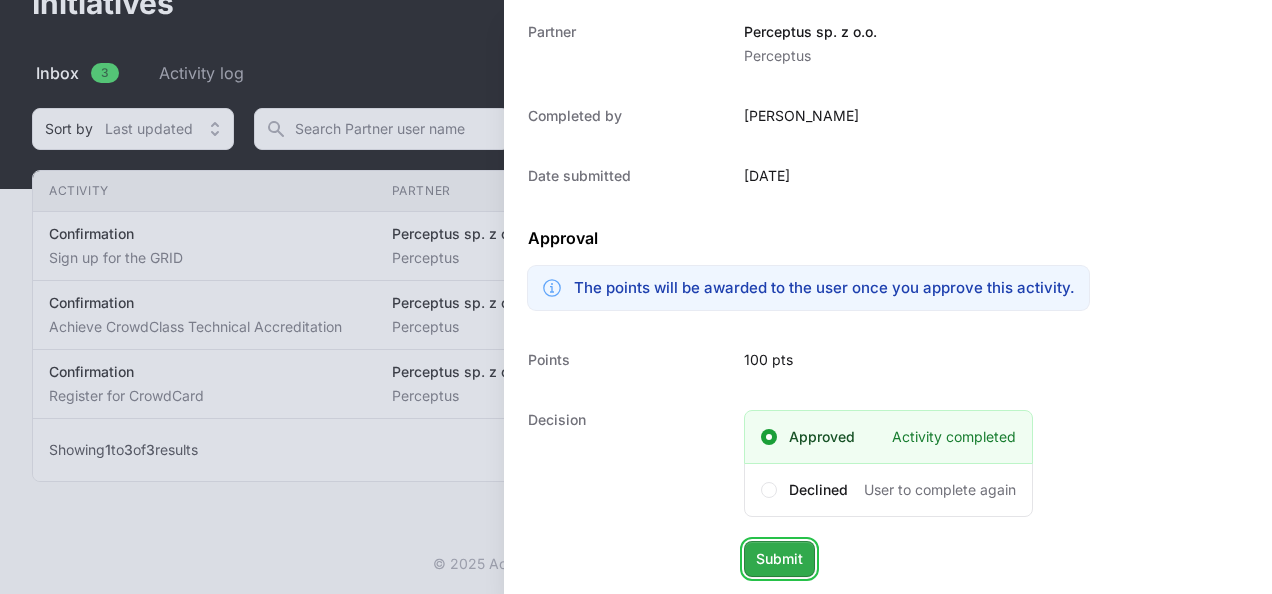 click on "Submit" at bounding box center [779, 559] 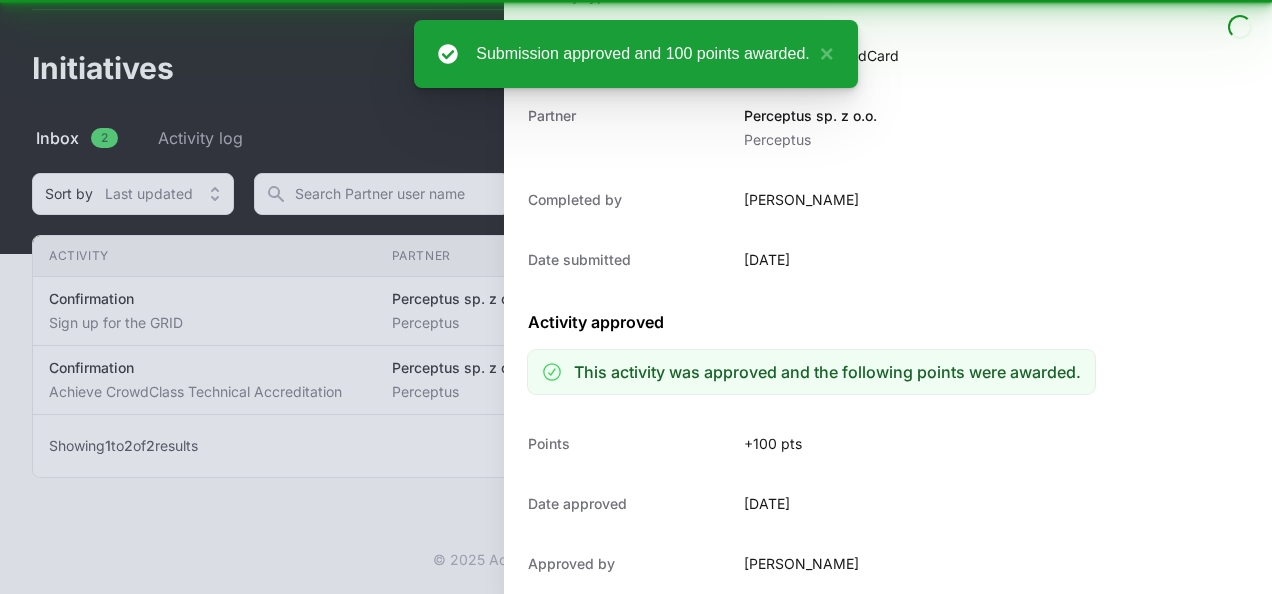 scroll, scrollTop: 52, scrollLeft: 0, axis: vertical 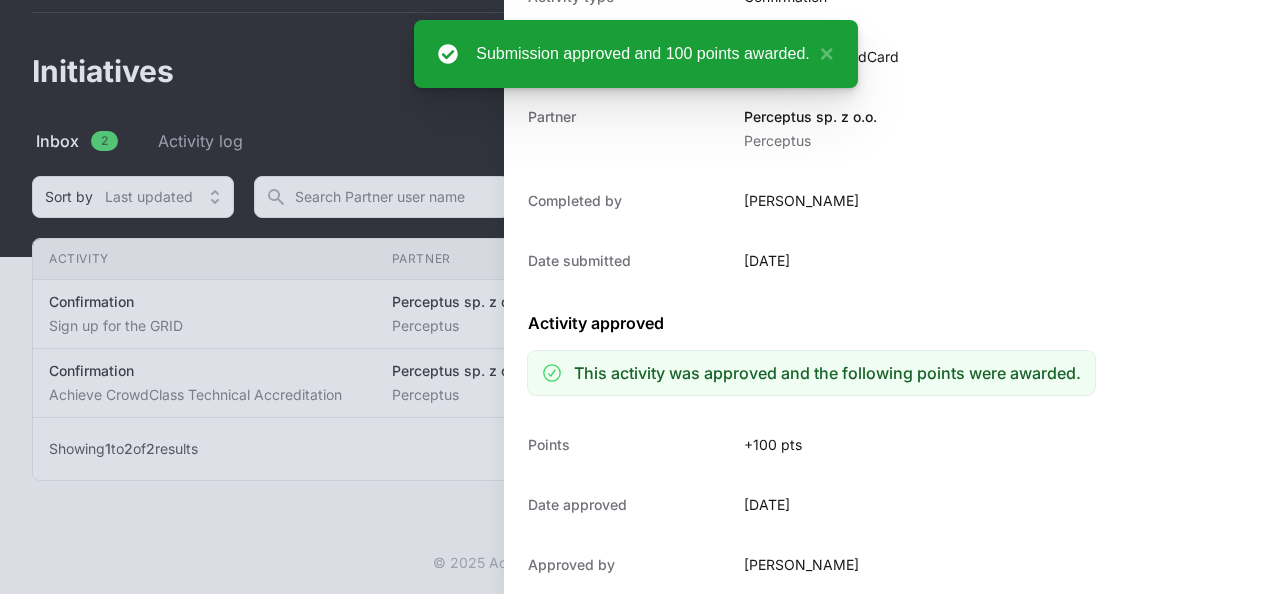 click at bounding box center (636, 297) 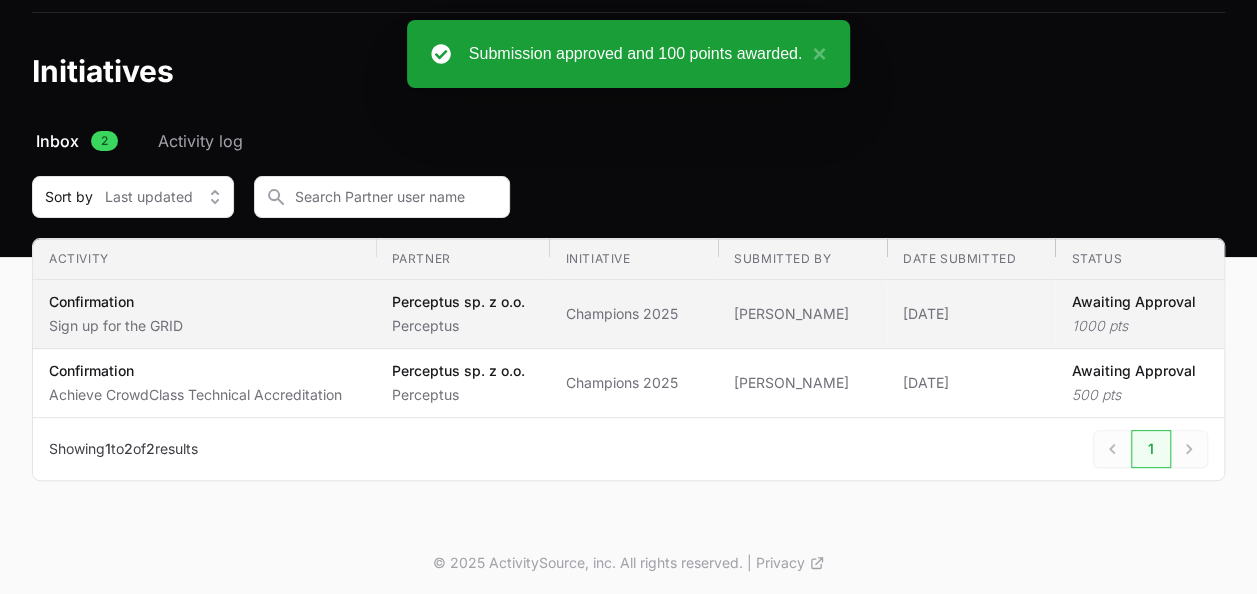 click on "Perceptus" 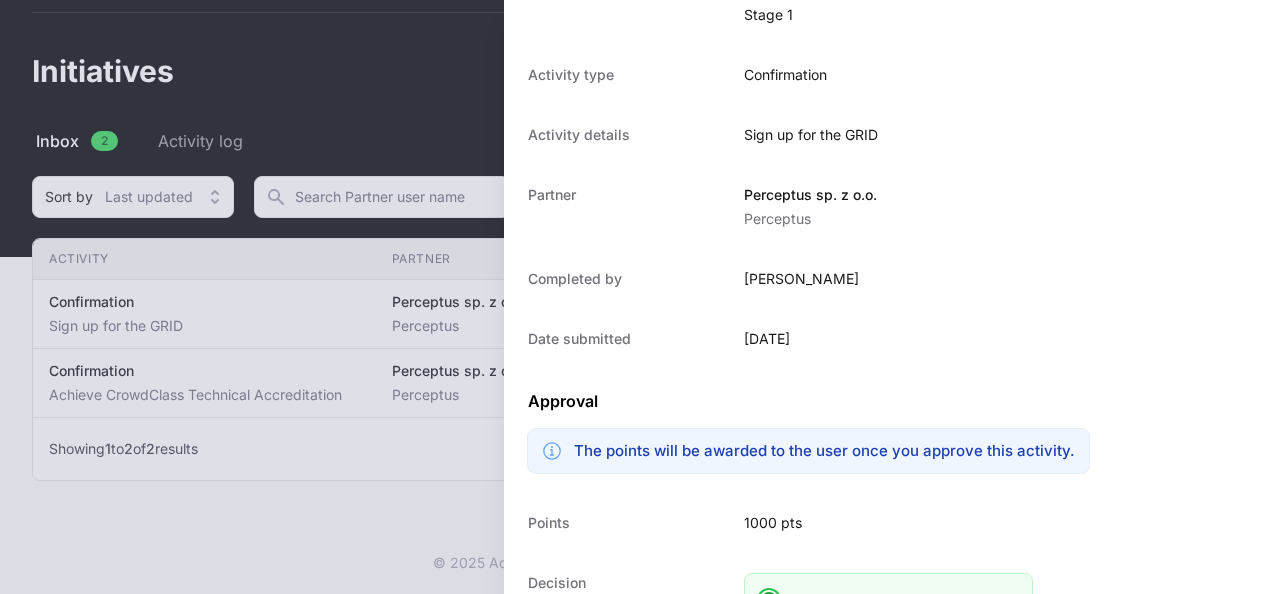 scroll, scrollTop: 384, scrollLeft: 0, axis: vertical 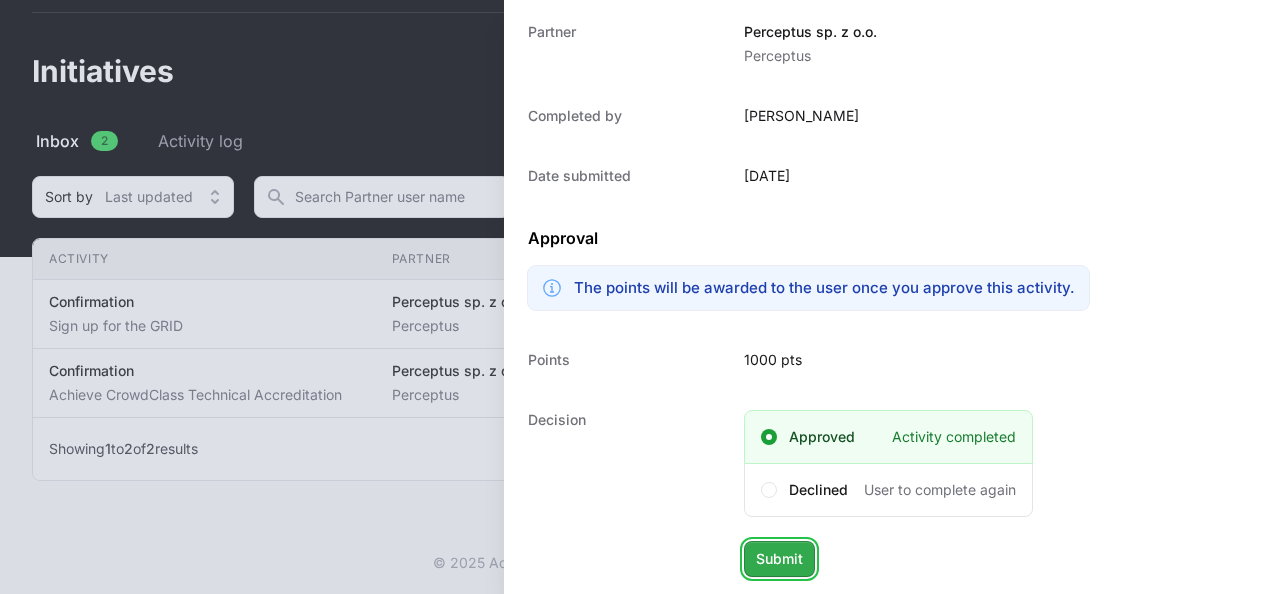 click on "Submit" at bounding box center (779, 559) 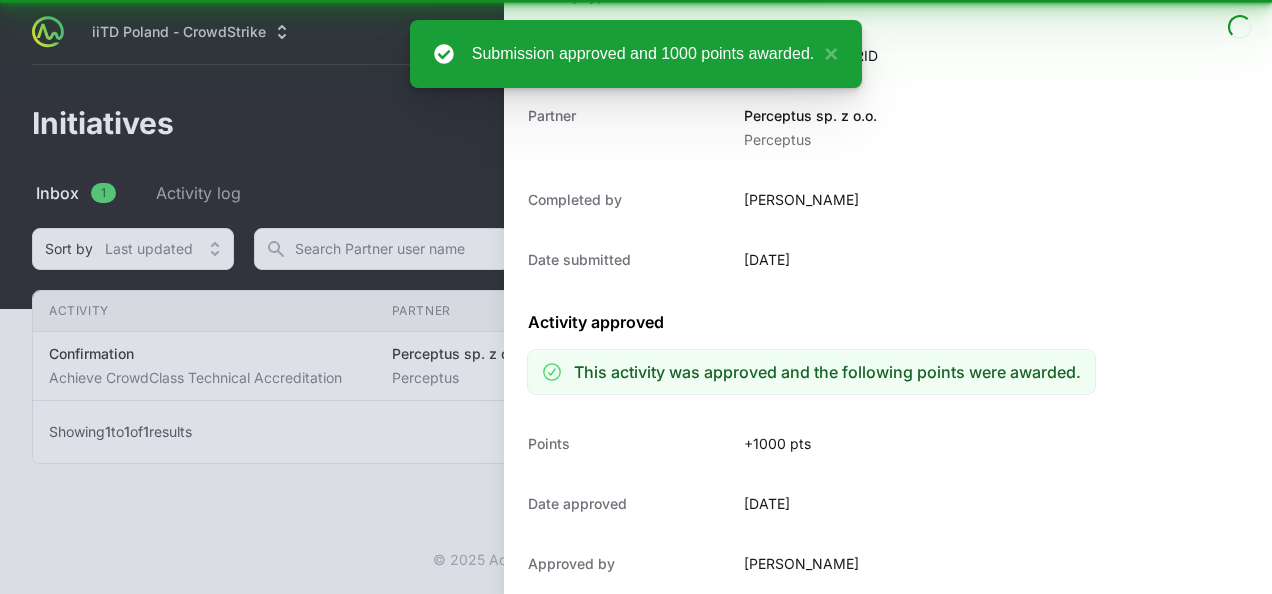 scroll, scrollTop: 0, scrollLeft: 0, axis: both 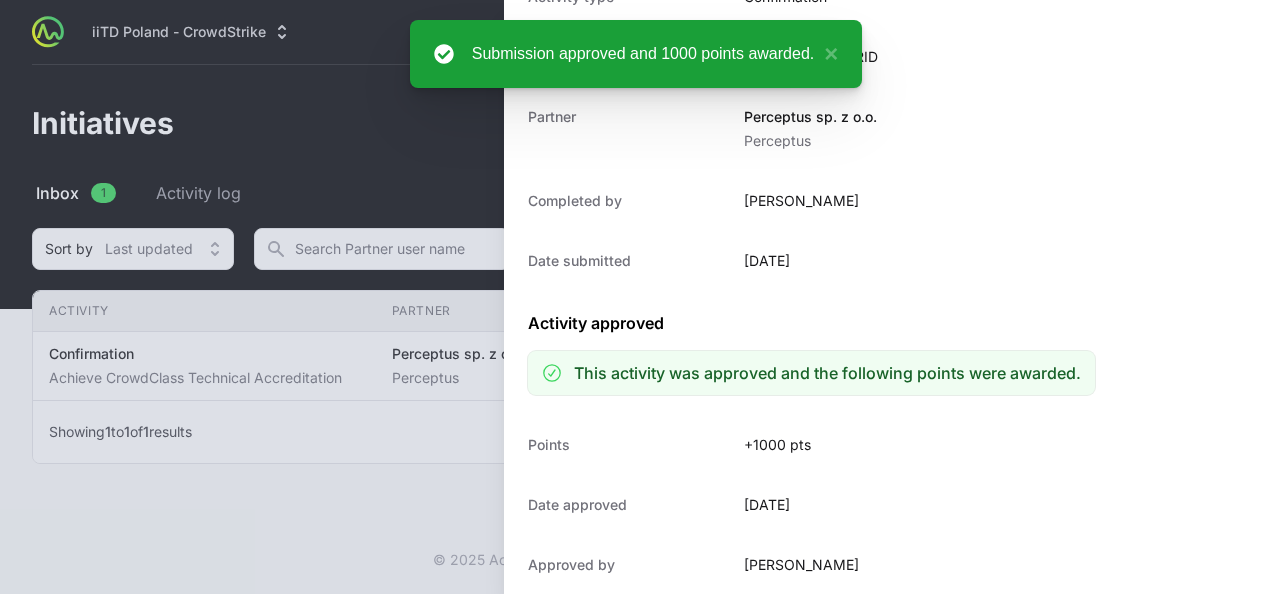 click at bounding box center (636, 297) 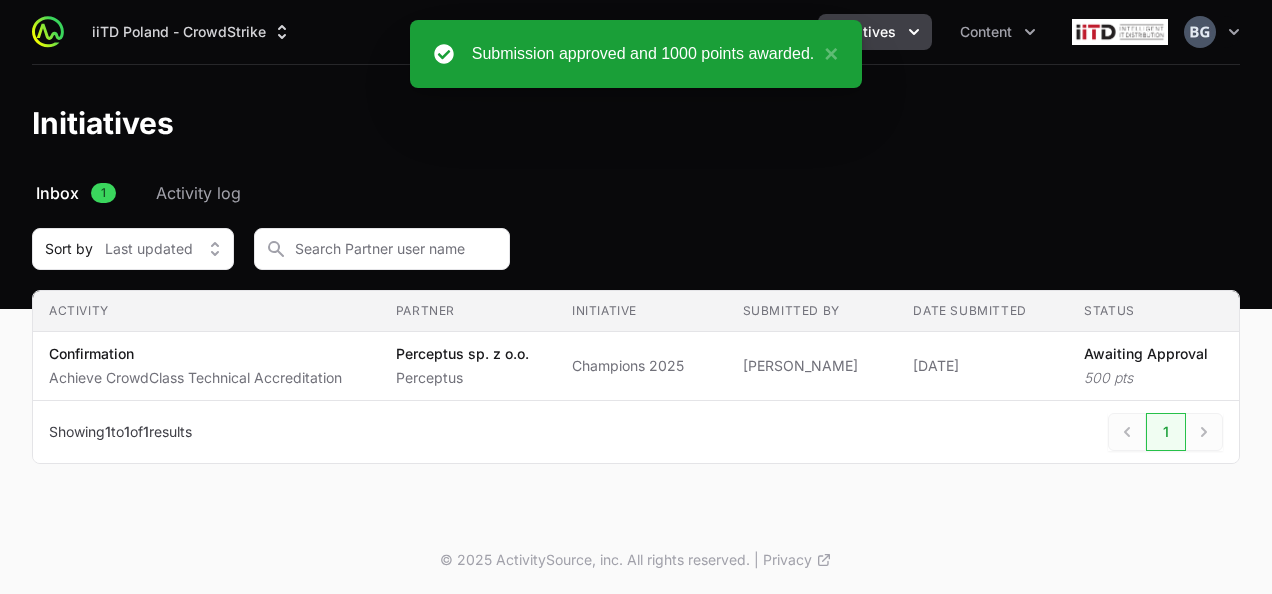 click on "Perceptus" 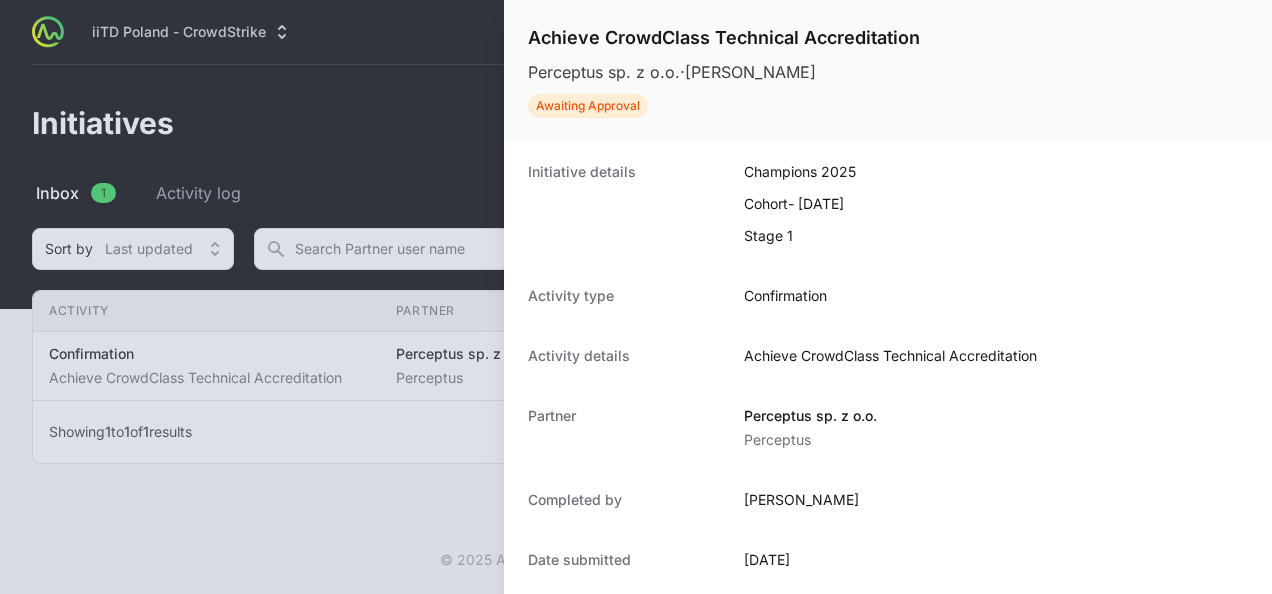 scroll, scrollTop: 384, scrollLeft: 0, axis: vertical 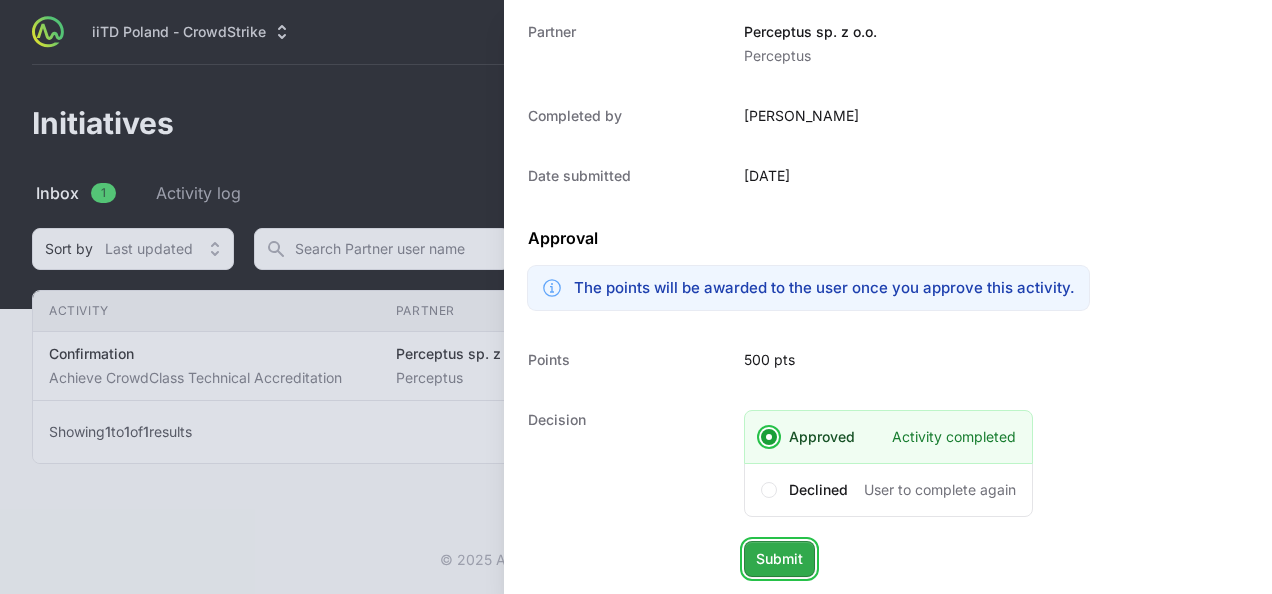 click on "Submit" at bounding box center (779, 559) 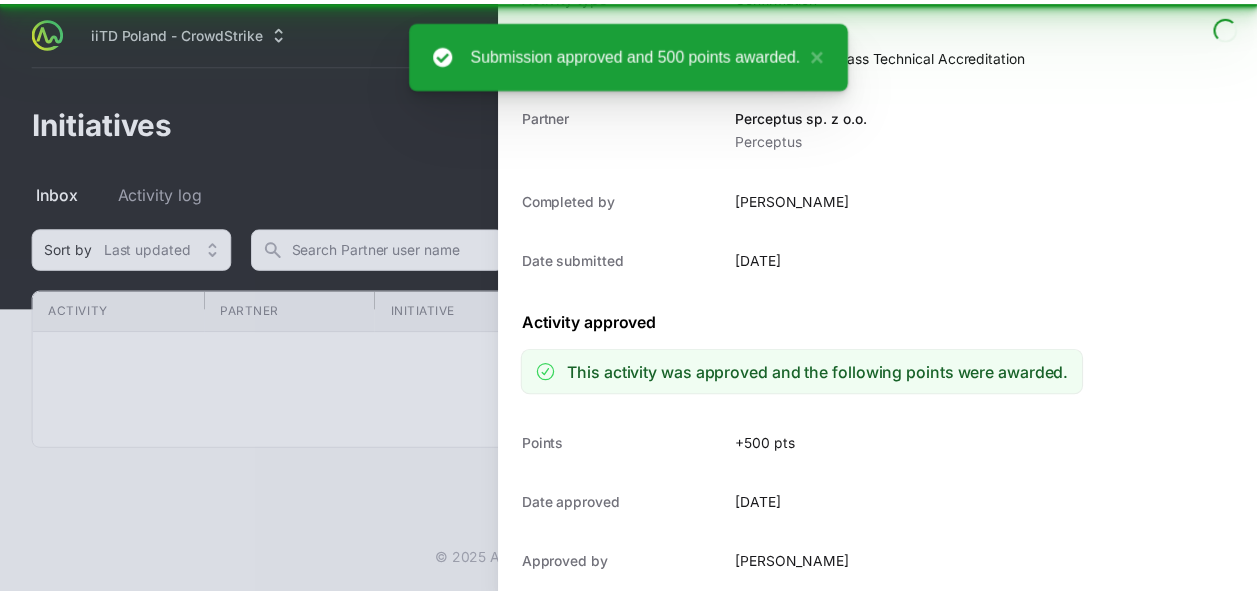 scroll, scrollTop: 299, scrollLeft: 0, axis: vertical 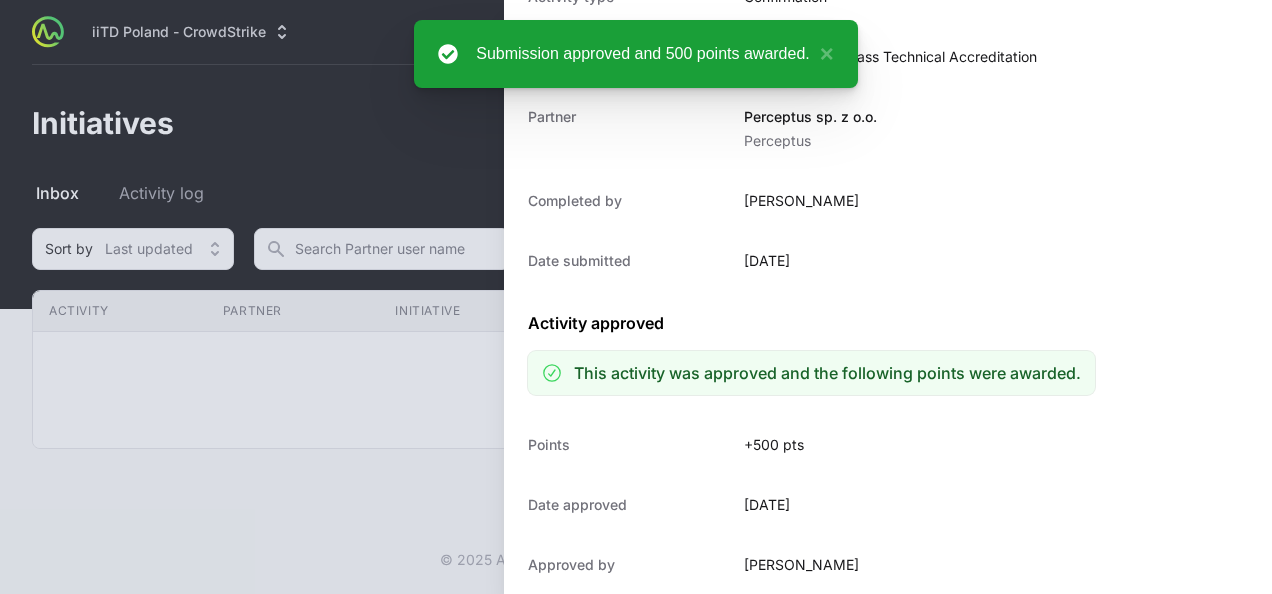 click at bounding box center (636, 297) 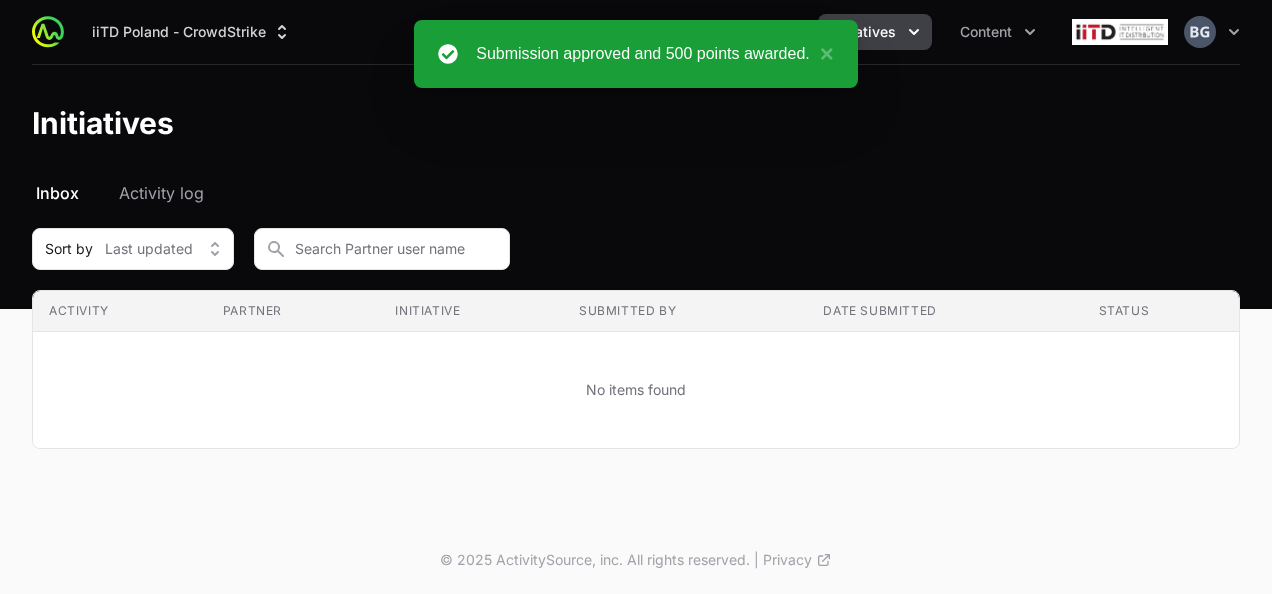 click on "Submission approved and 500 points awarded.  ×" at bounding box center [636, 54] 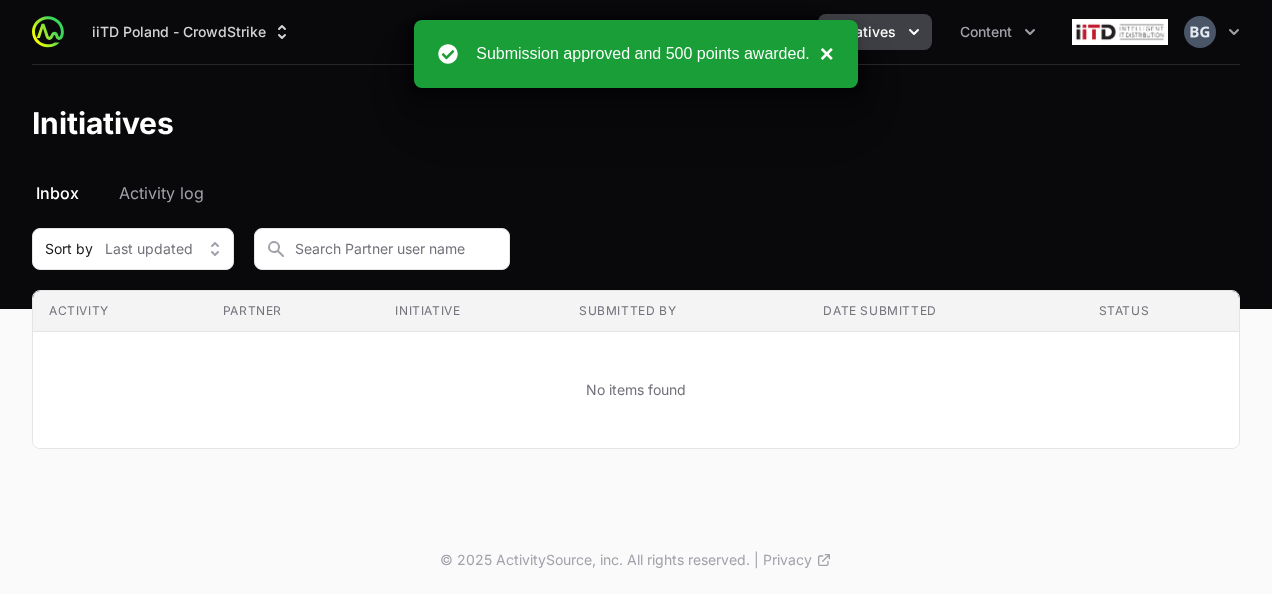 click on "×" at bounding box center [822, 54] 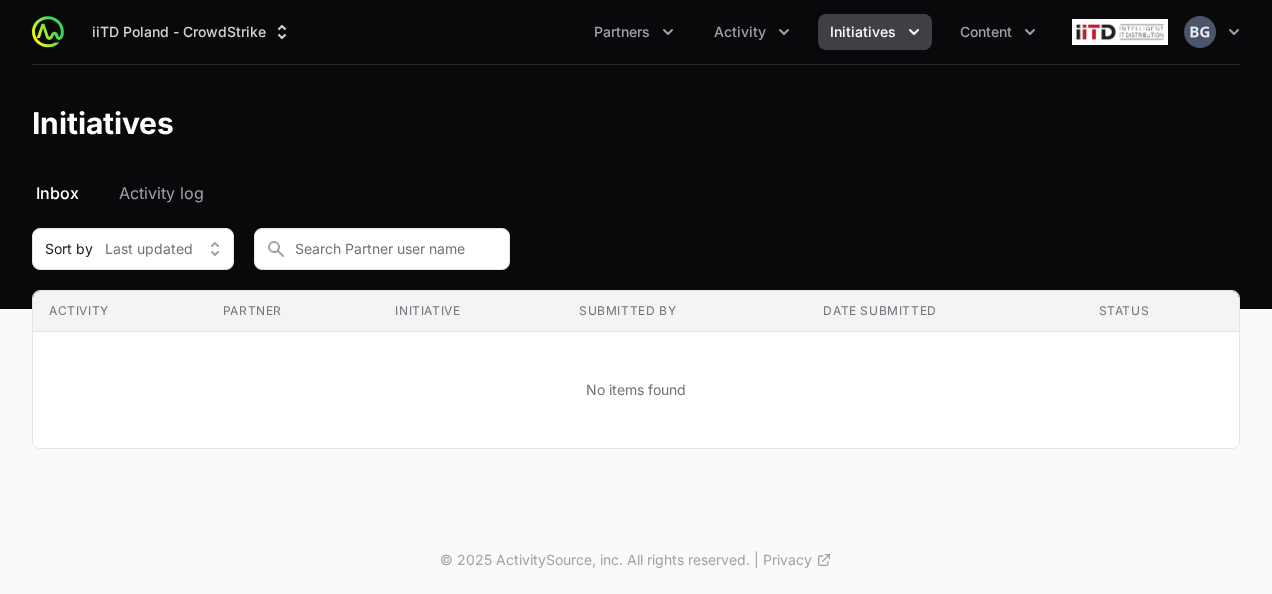 click on "Initiatives" 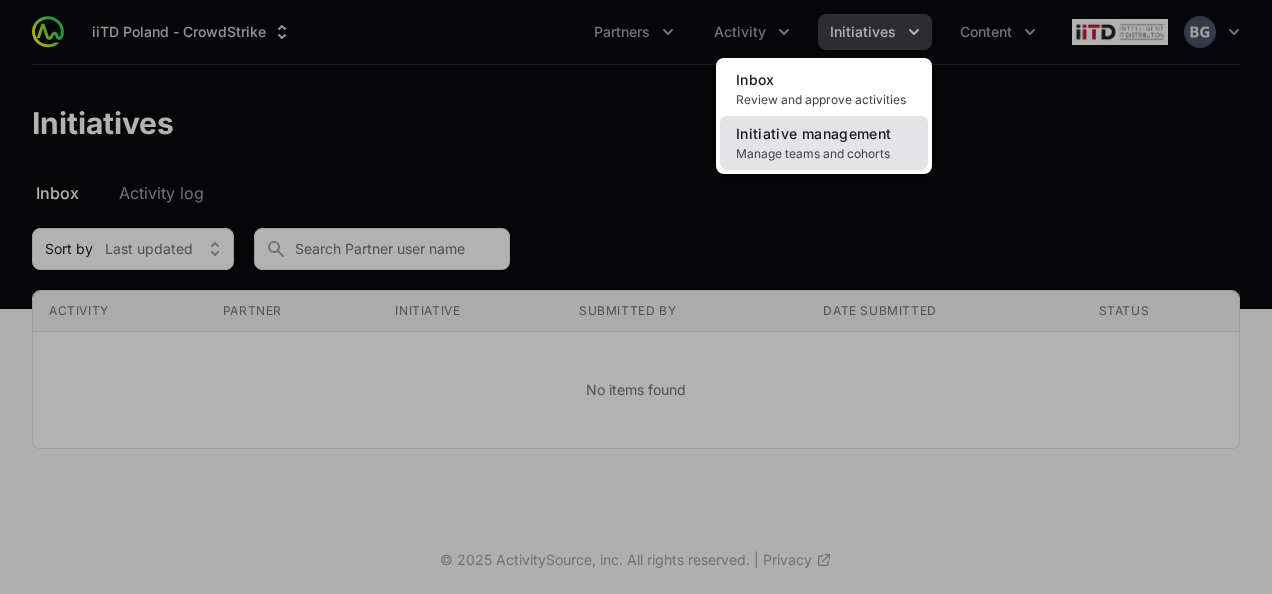 click on "Manage teams and cohorts" 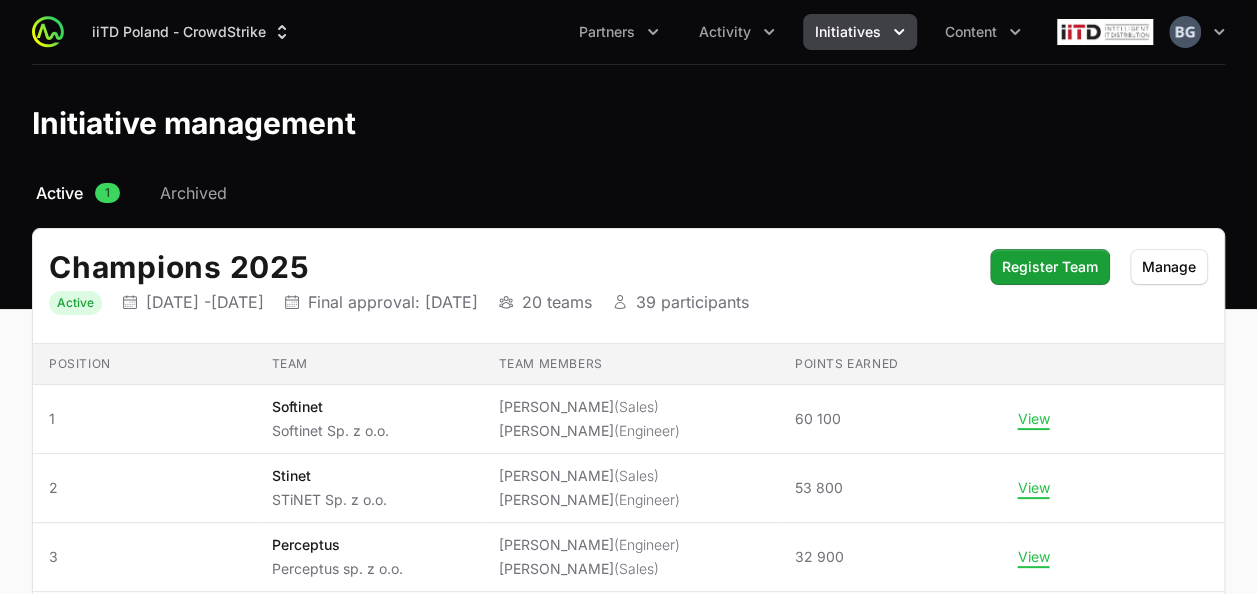 scroll, scrollTop: 100, scrollLeft: 0, axis: vertical 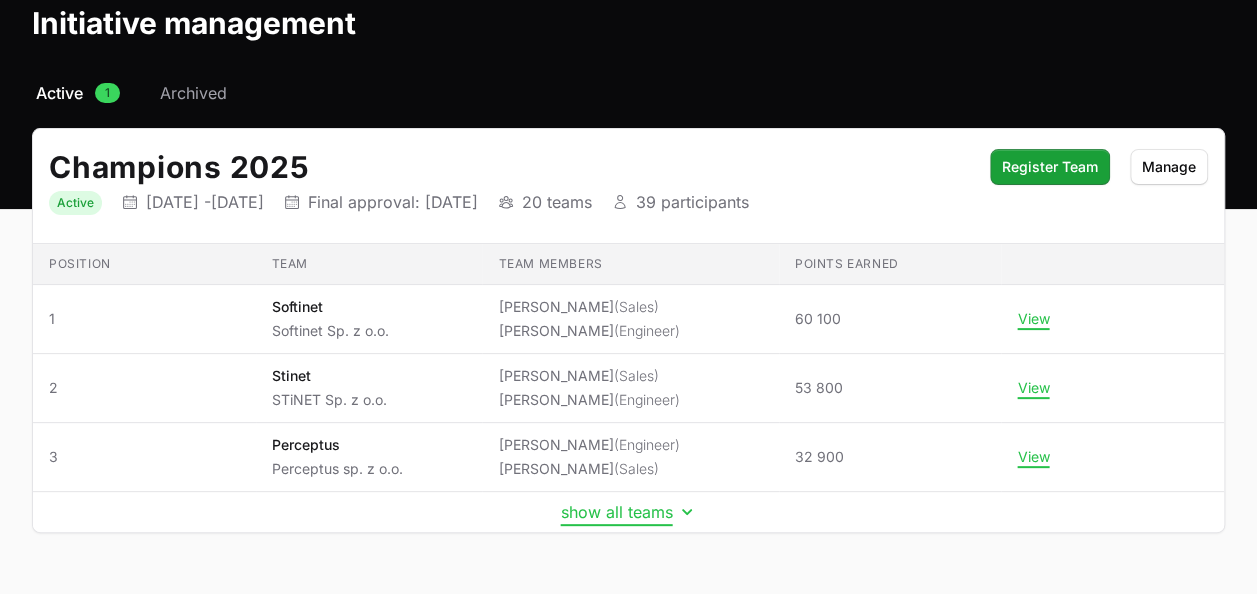 click on "show all teams" 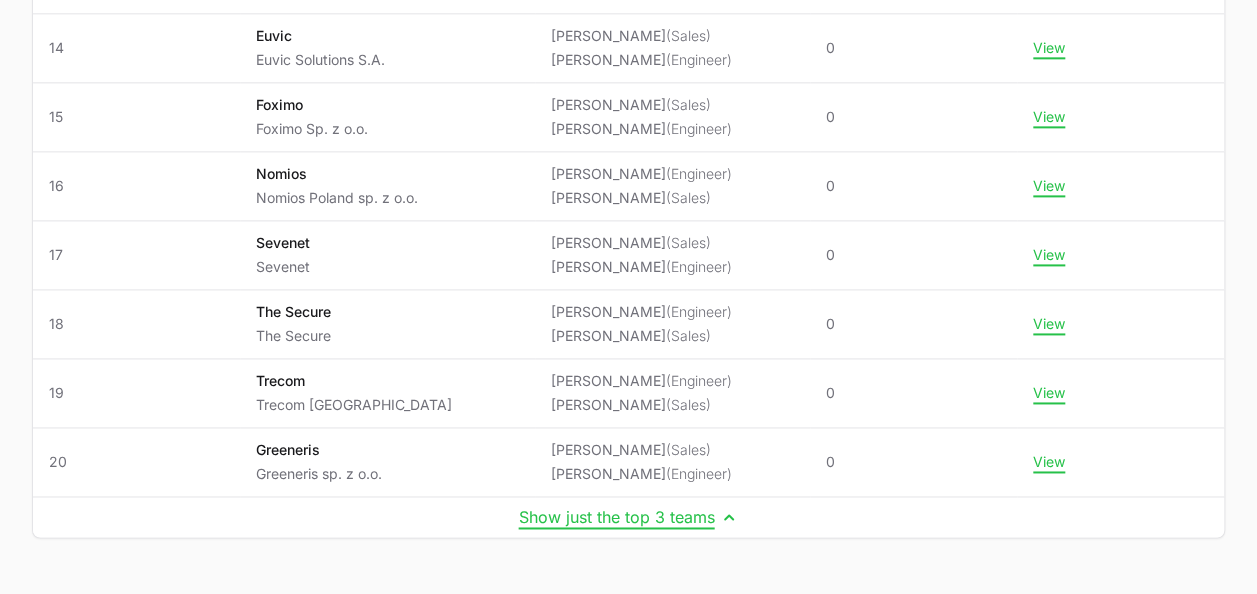 scroll, scrollTop: 1300, scrollLeft: 0, axis: vertical 